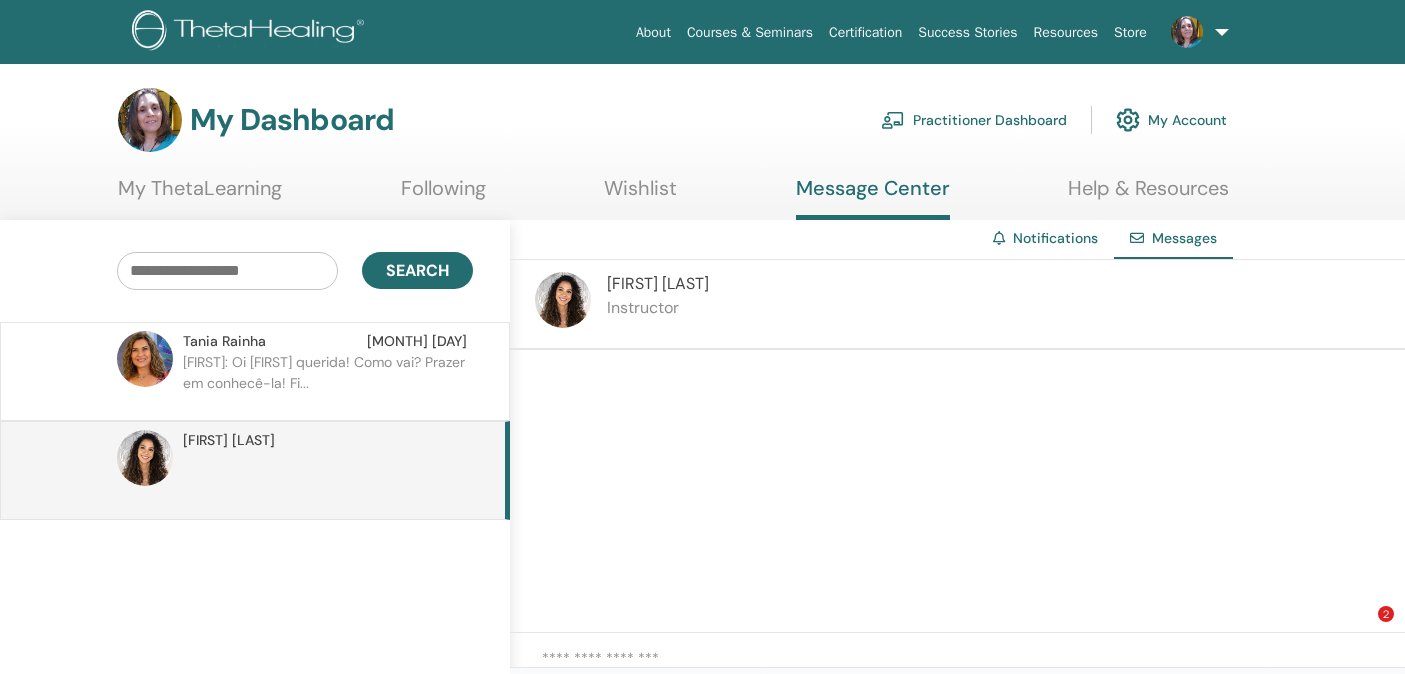 scroll, scrollTop: 0, scrollLeft: 0, axis: both 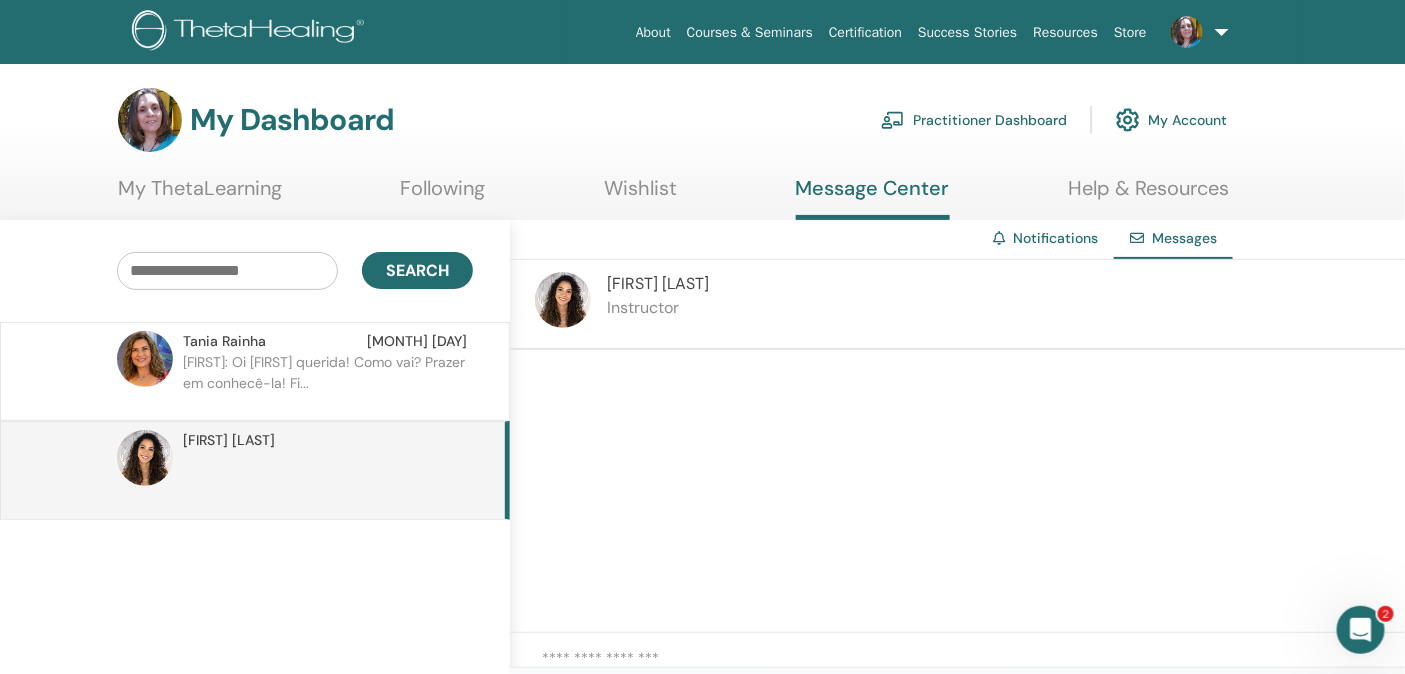 click on "[FIRST]   [LAST]" at bounding box center [224, 341] 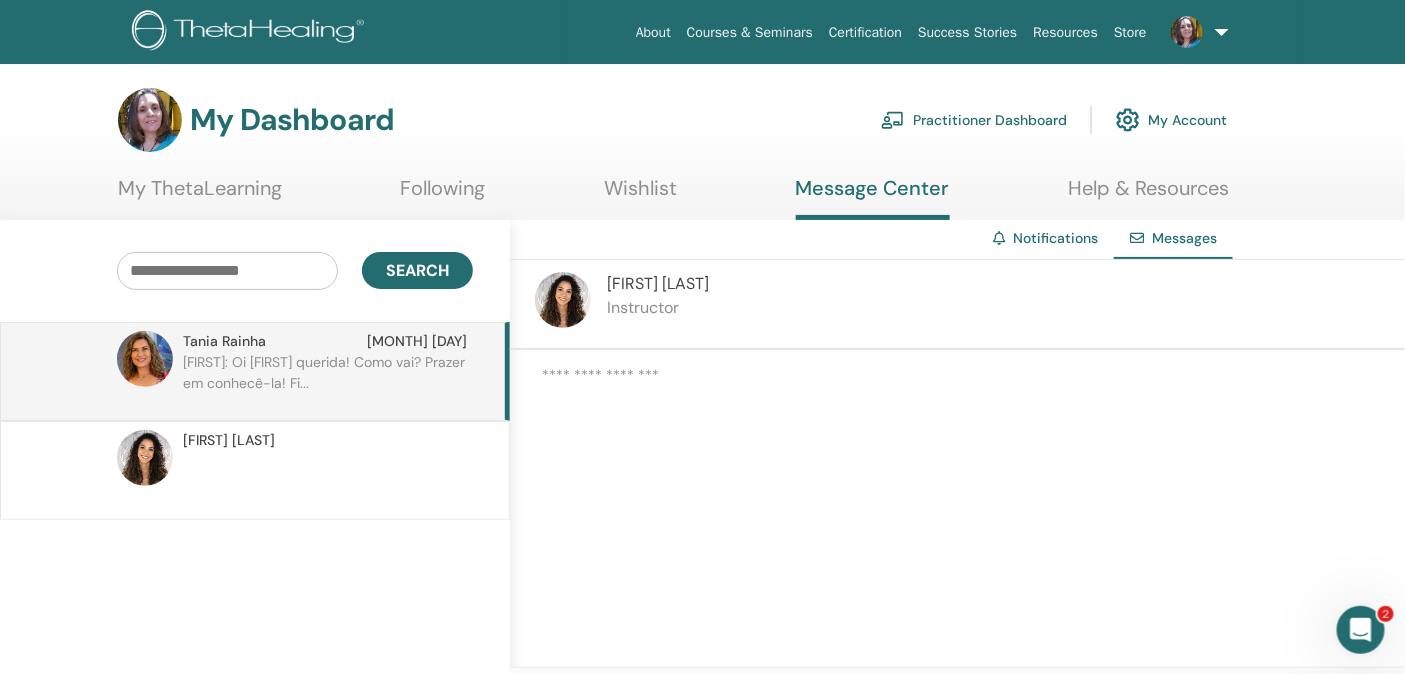 scroll, scrollTop: 191, scrollLeft: 0, axis: vertical 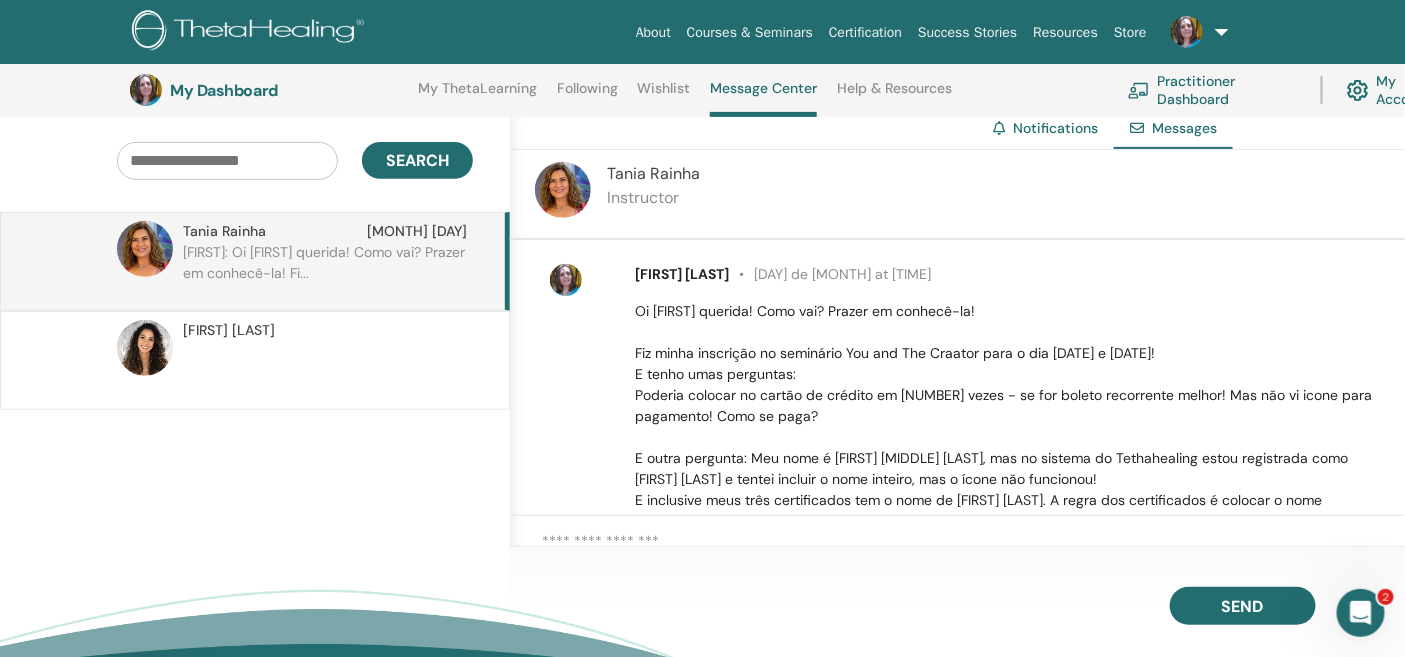 click on "Notifications" at bounding box center (1055, 128) 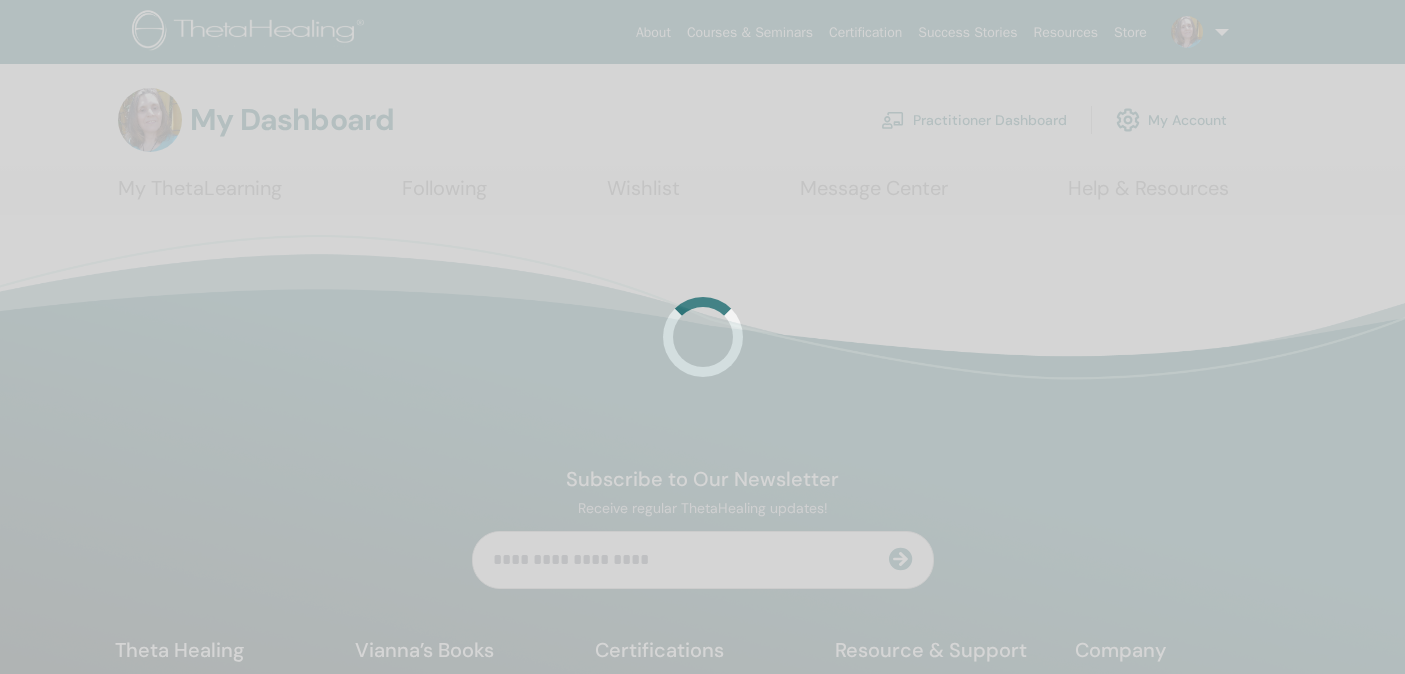 scroll, scrollTop: 0, scrollLeft: 0, axis: both 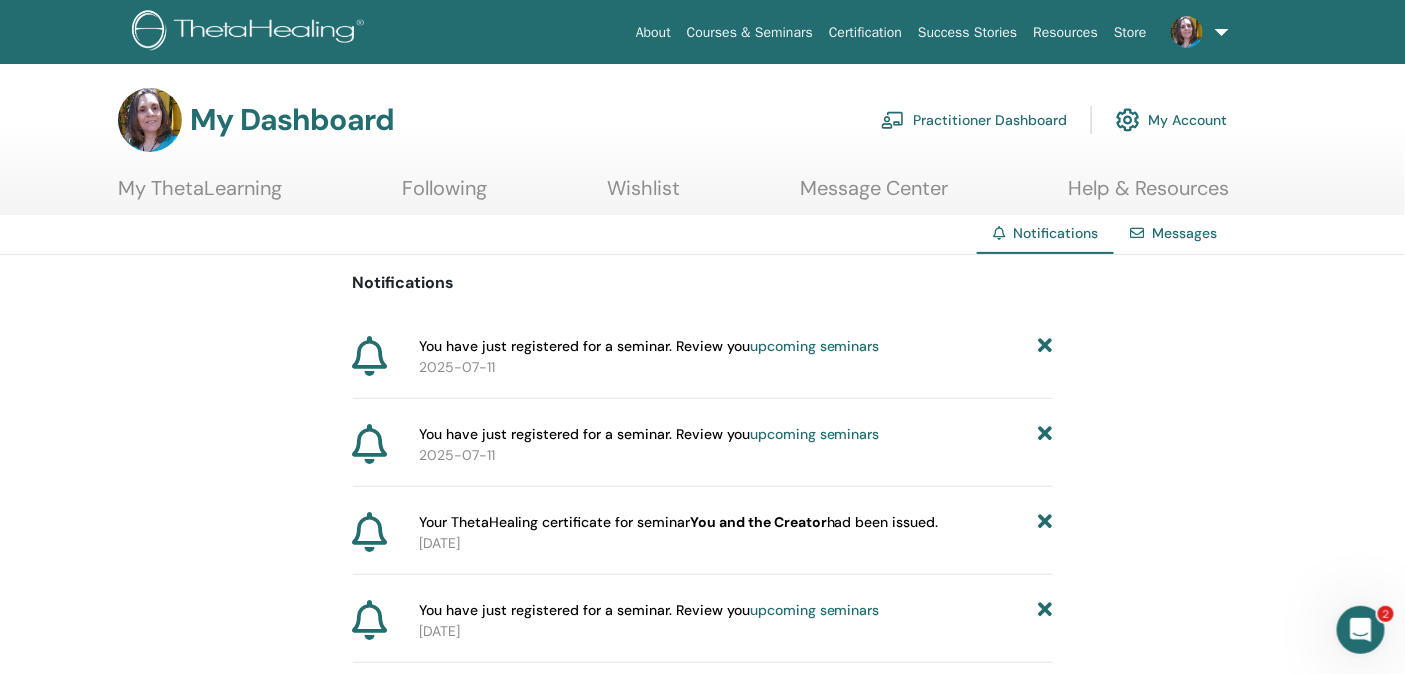 click on "My ThetaLearning" at bounding box center [200, 195] 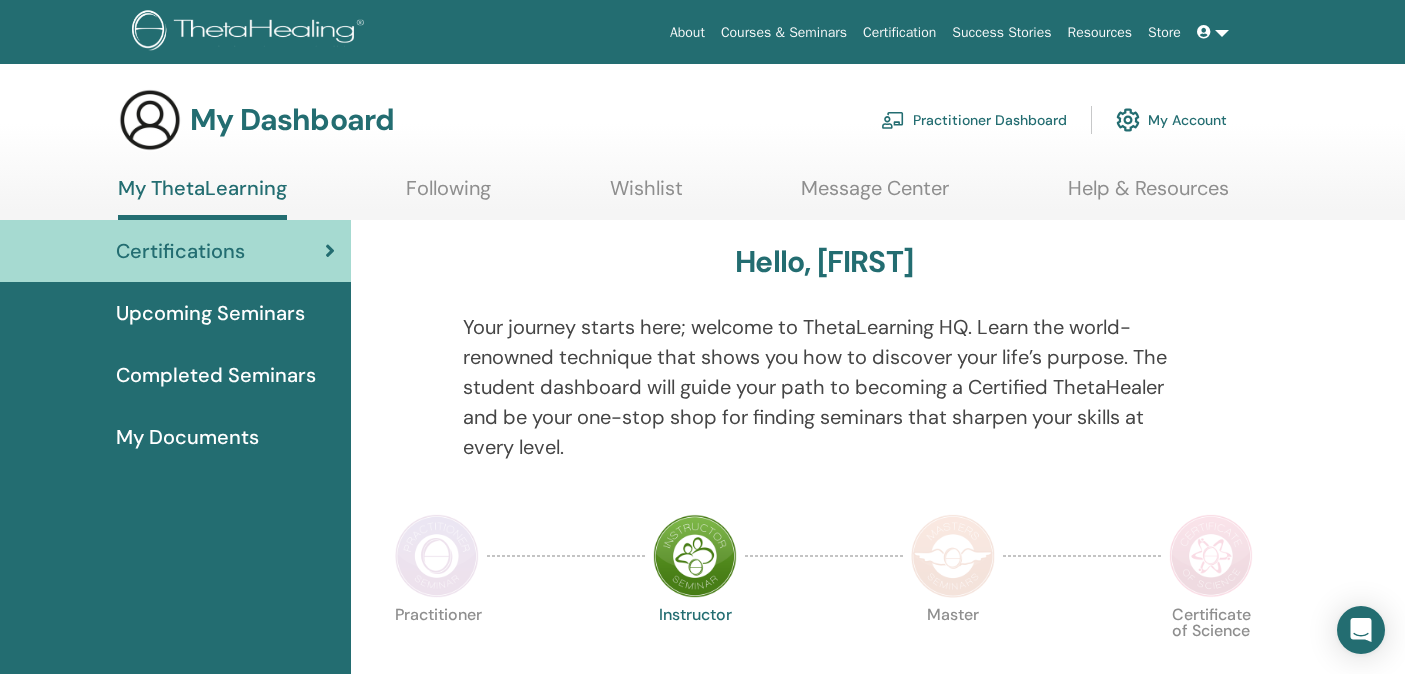 scroll, scrollTop: 0, scrollLeft: 0, axis: both 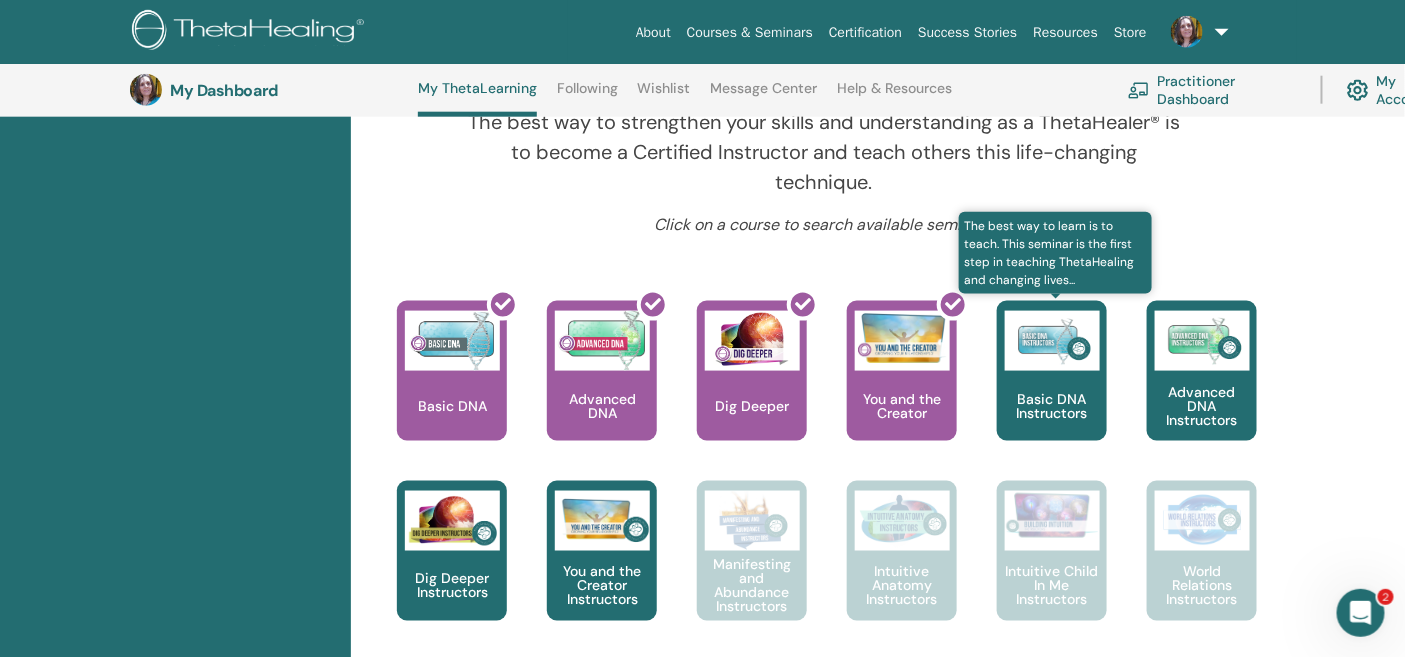 click on "Basic DNA Instructors" at bounding box center (1052, 371) 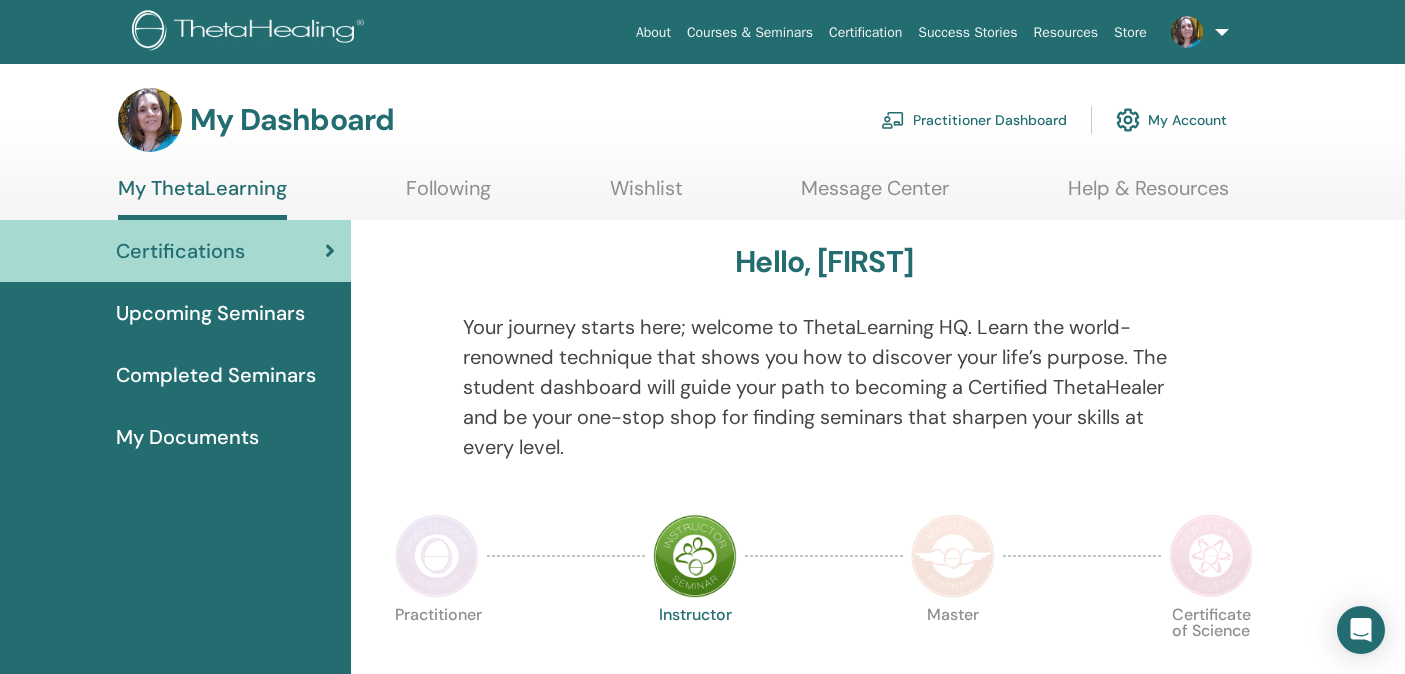 scroll, scrollTop: 0, scrollLeft: 0, axis: both 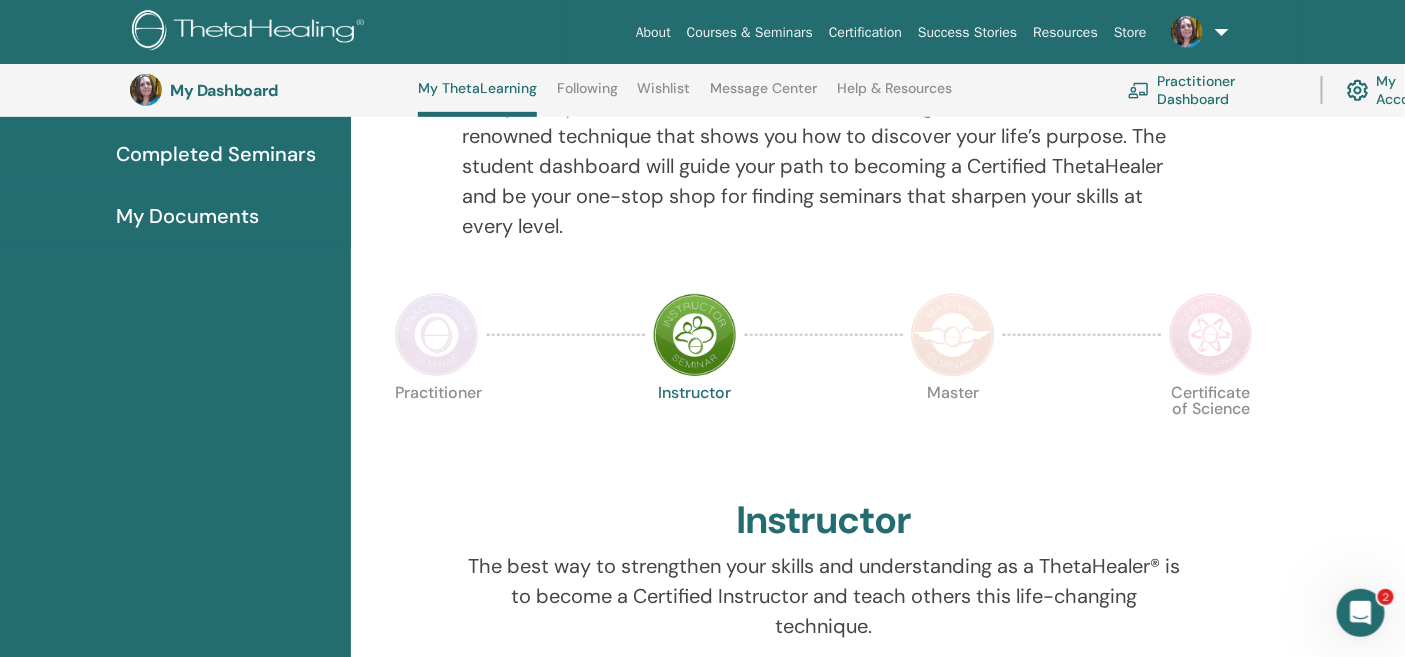click at bounding box center [695, 335] 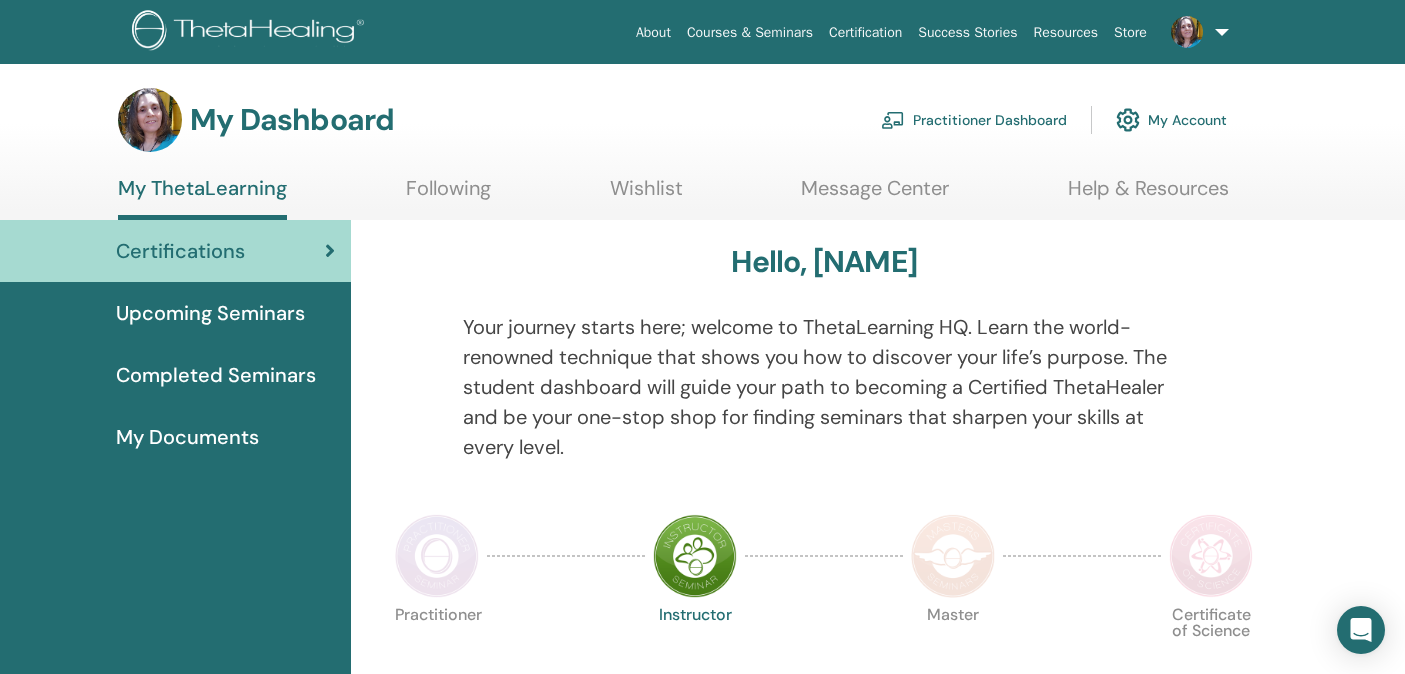 scroll, scrollTop: 0, scrollLeft: 0, axis: both 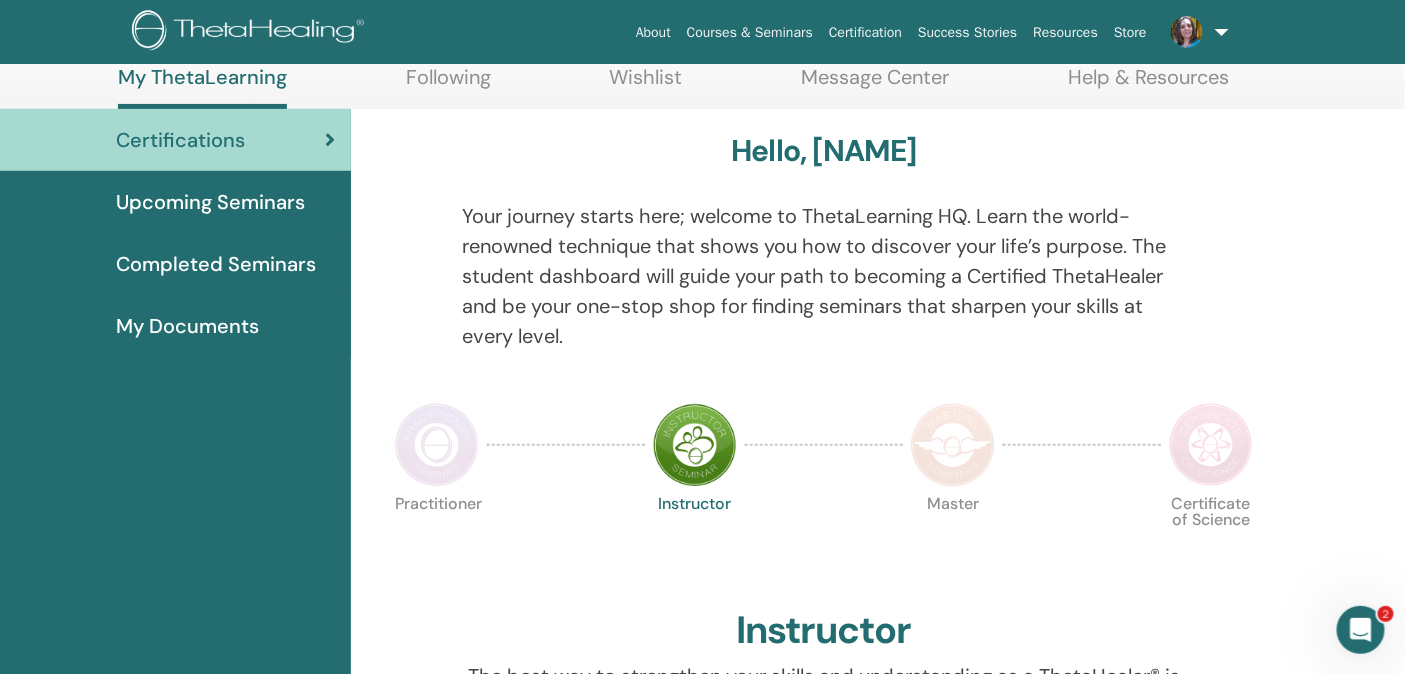click on "My Documents" at bounding box center [187, 326] 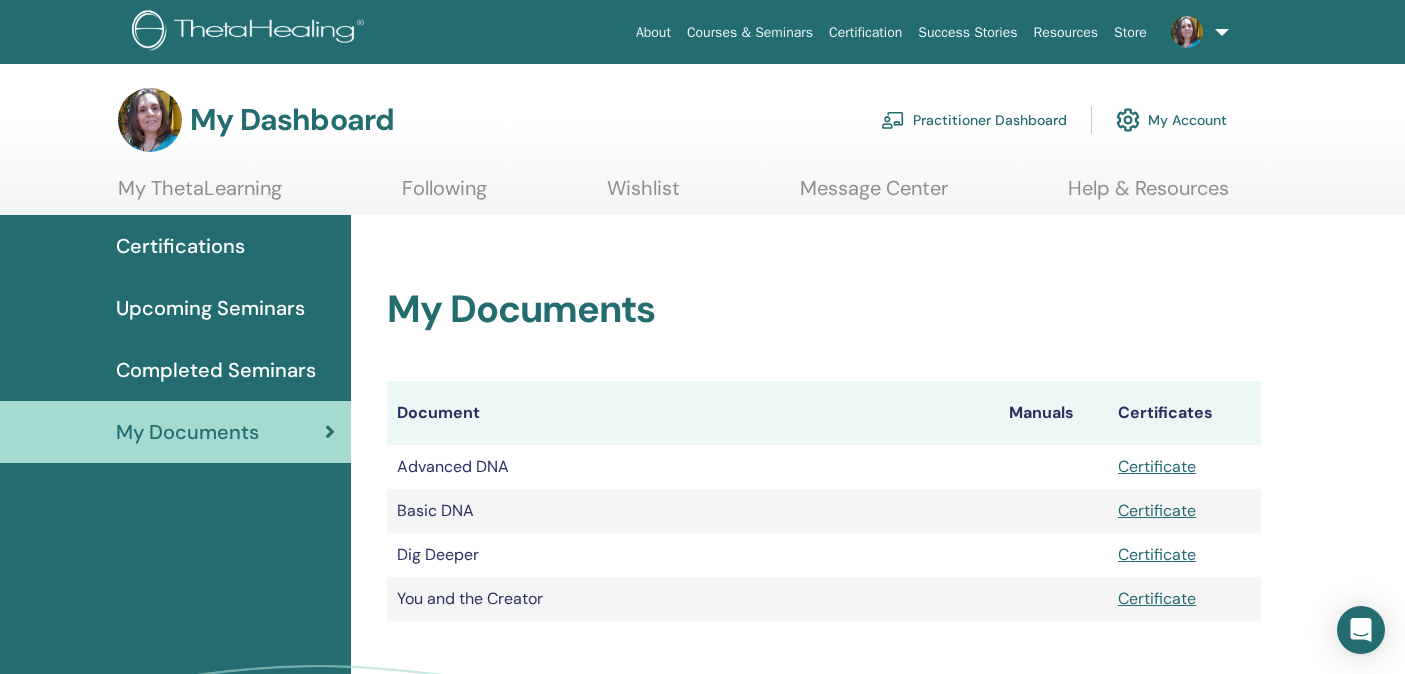 scroll, scrollTop: 0, scrollLeft: 0, axis: both 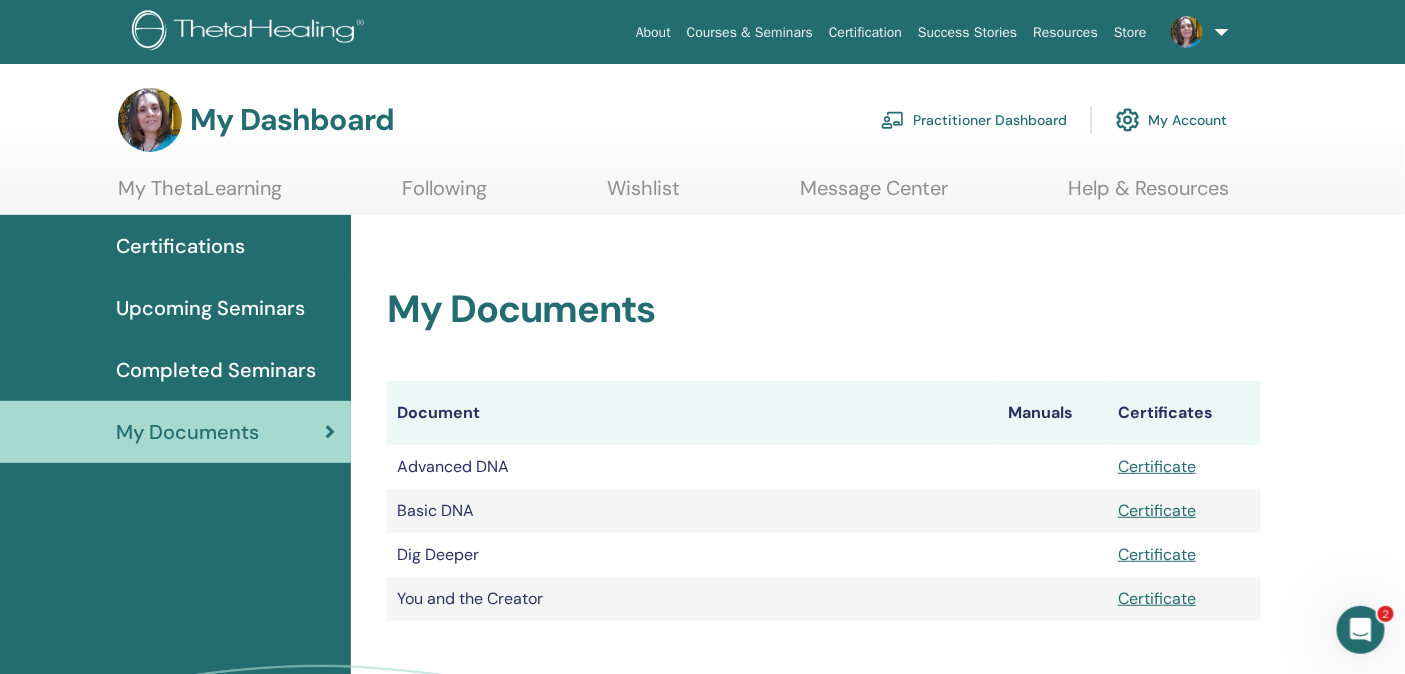click on "Courses & Seminars" at bounding box center (750, 32) 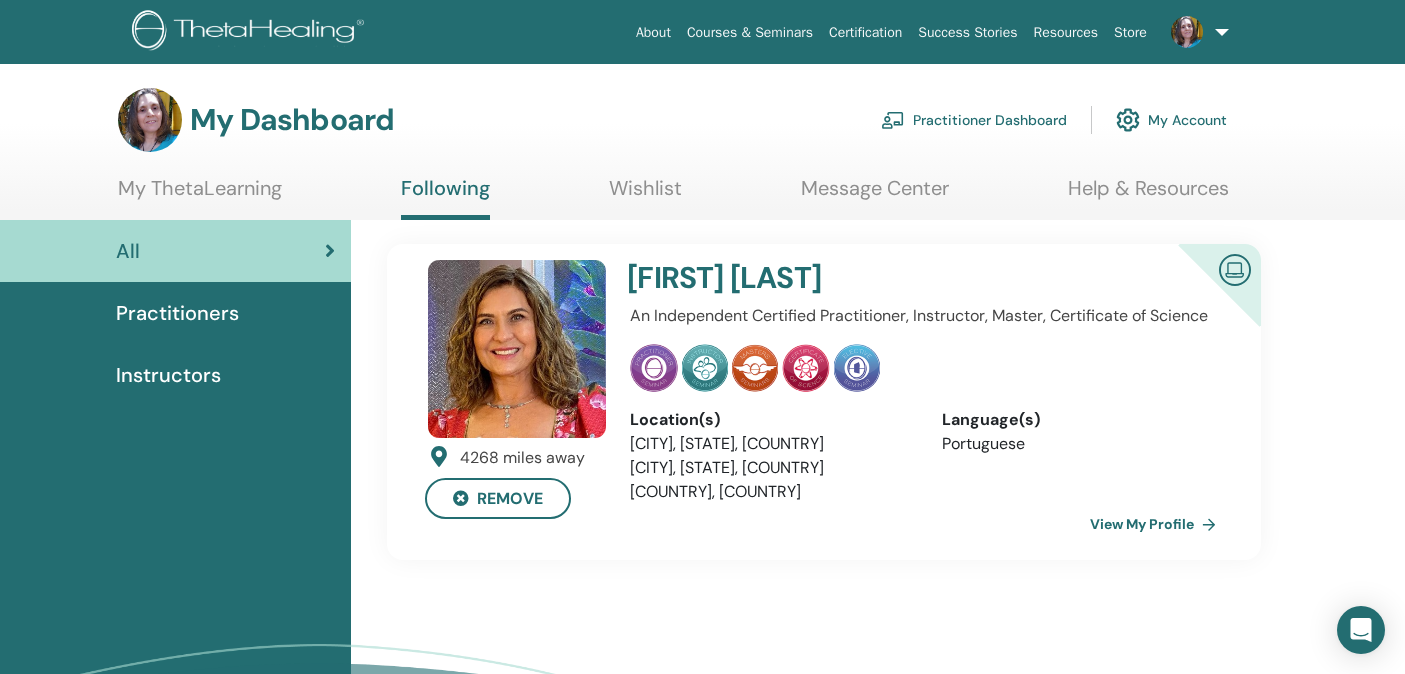 scroll, scrollTop: 0, scrollLeft: 0, axis: both 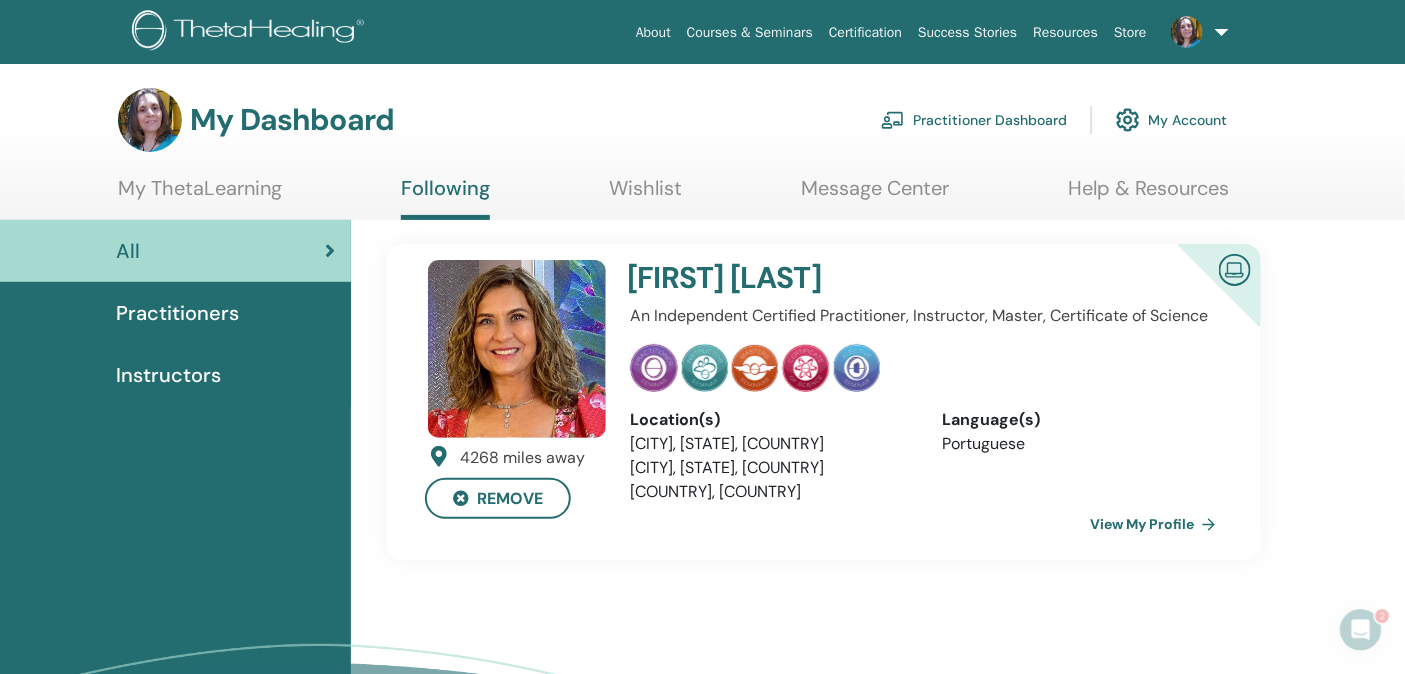 click at bounding box center [517, 349] 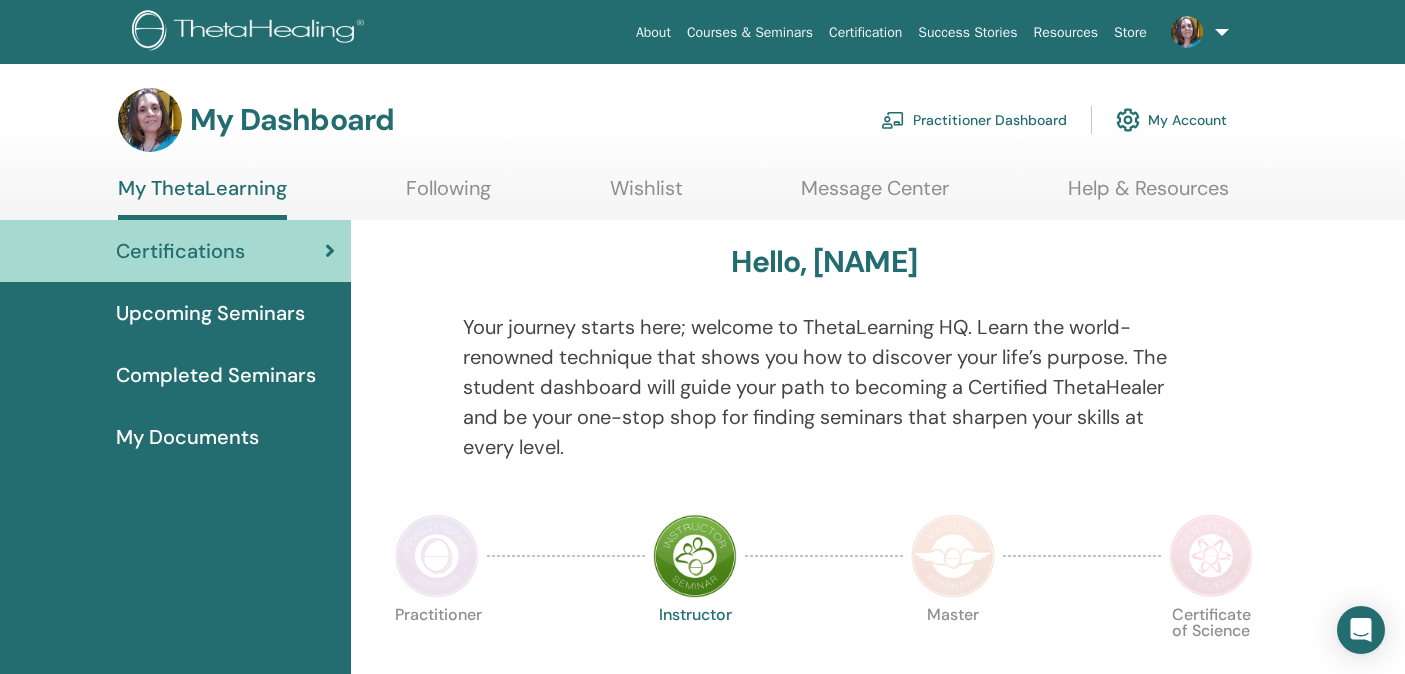 scroll, scrollTop: 0, scrollLeft: 0, axis: both 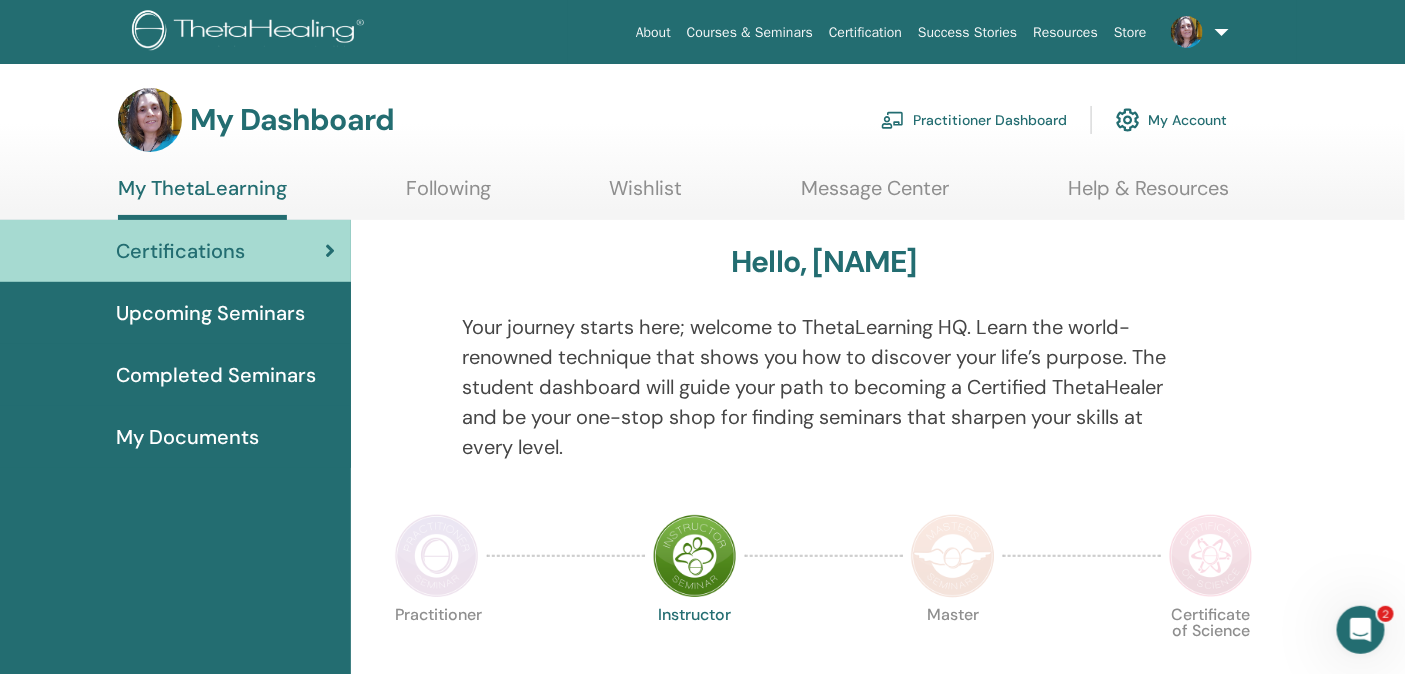 click on "Upcoming Seminars" at bounding box center [210, 313] 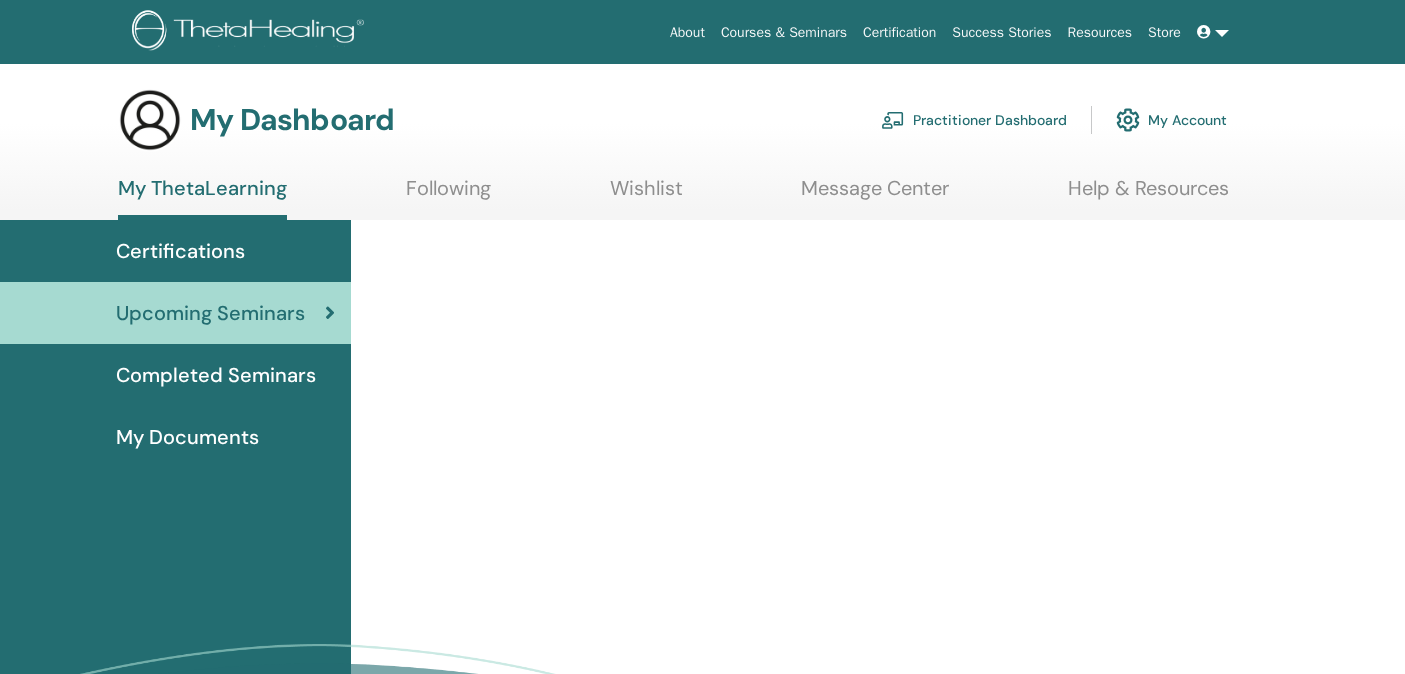 scroll, scrollTop: 0, scrollLeft: 0, axis: both 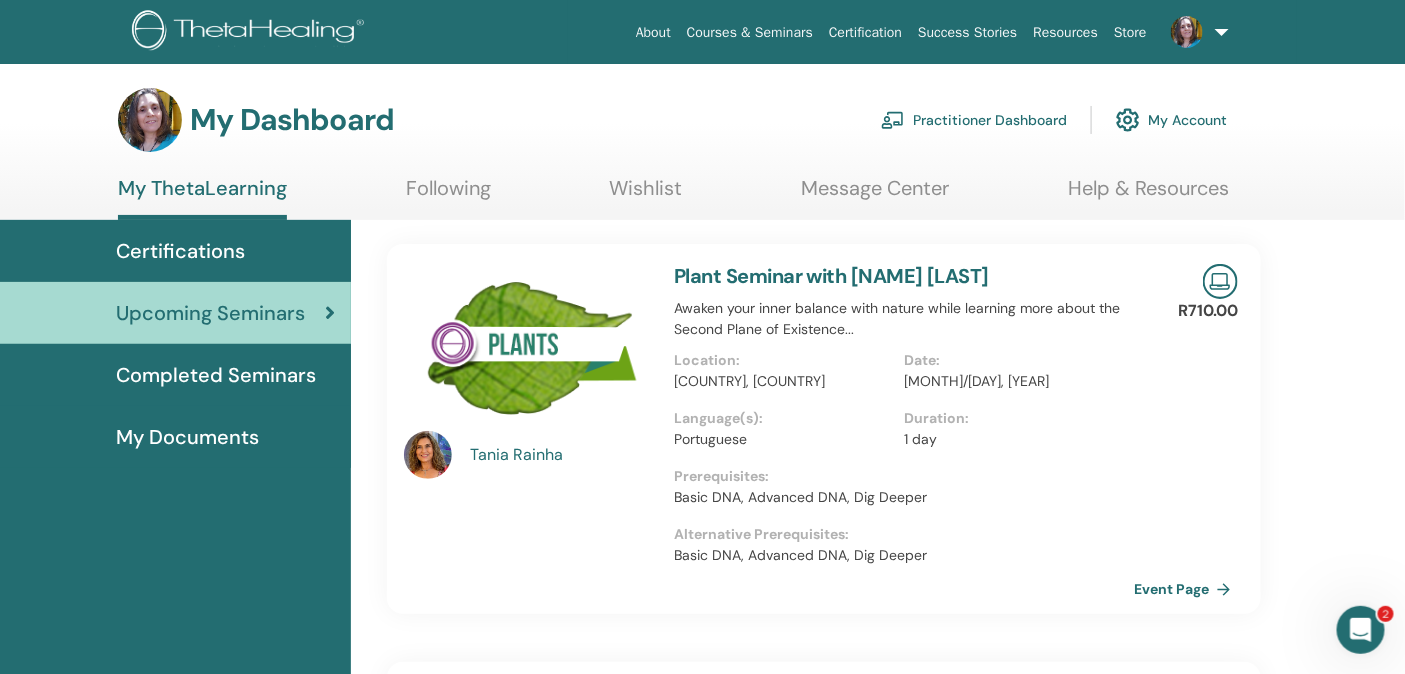 click on "Completed Seminars" at bounding box center [216, 375] 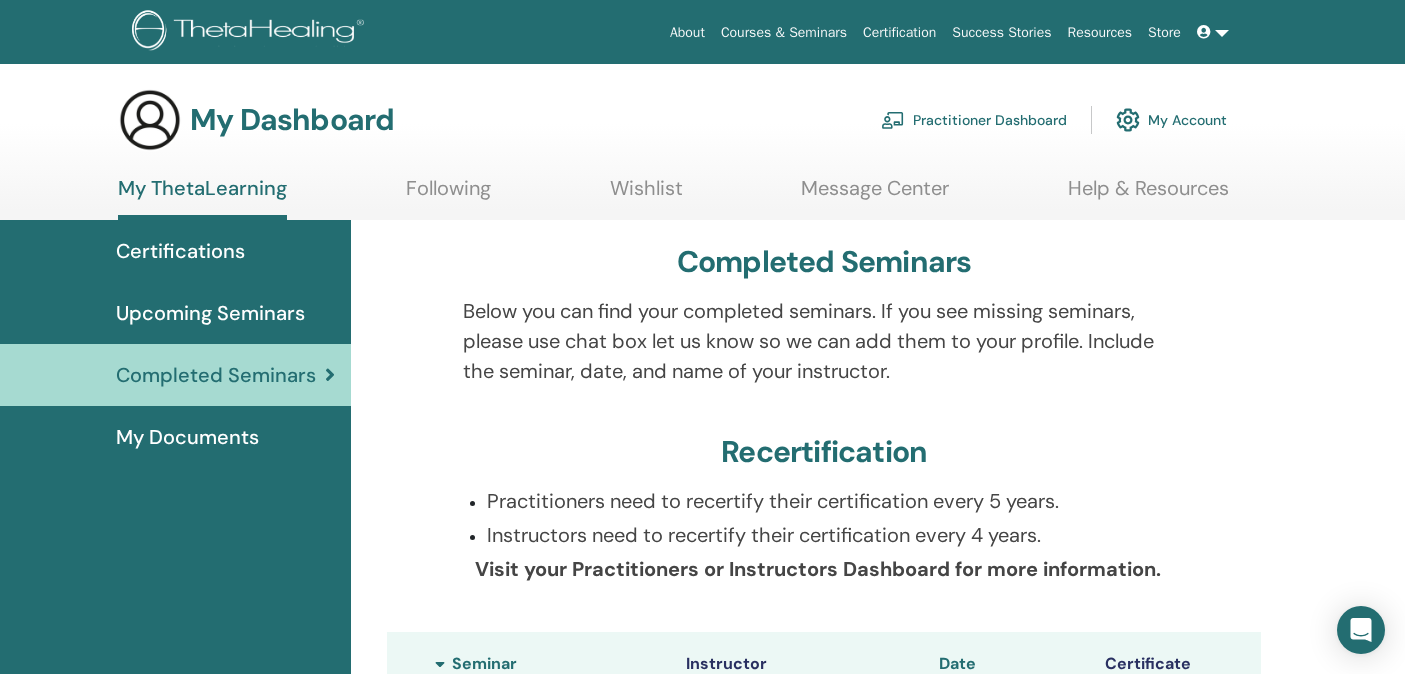 scroll, scrollTop: 0, scrollLeft: 0, axis: both 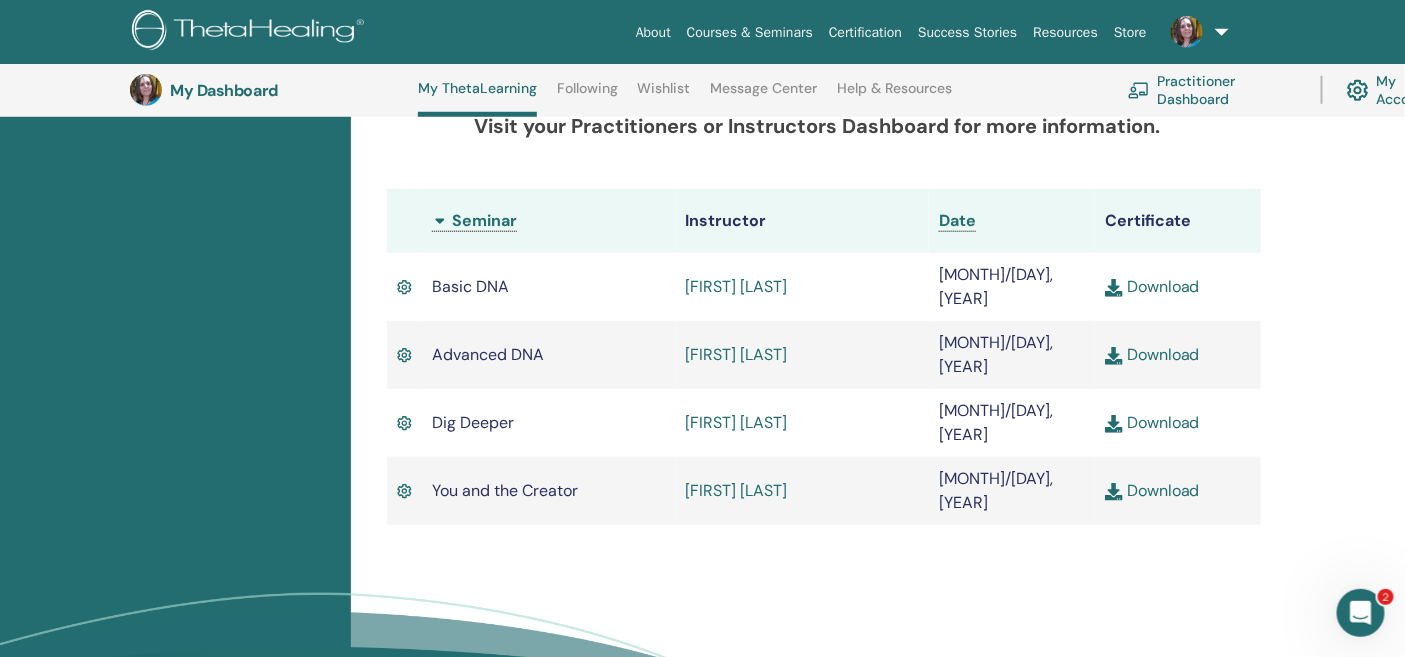 click on "[FIRST] [LAST]" at bounding box center (737, 490) 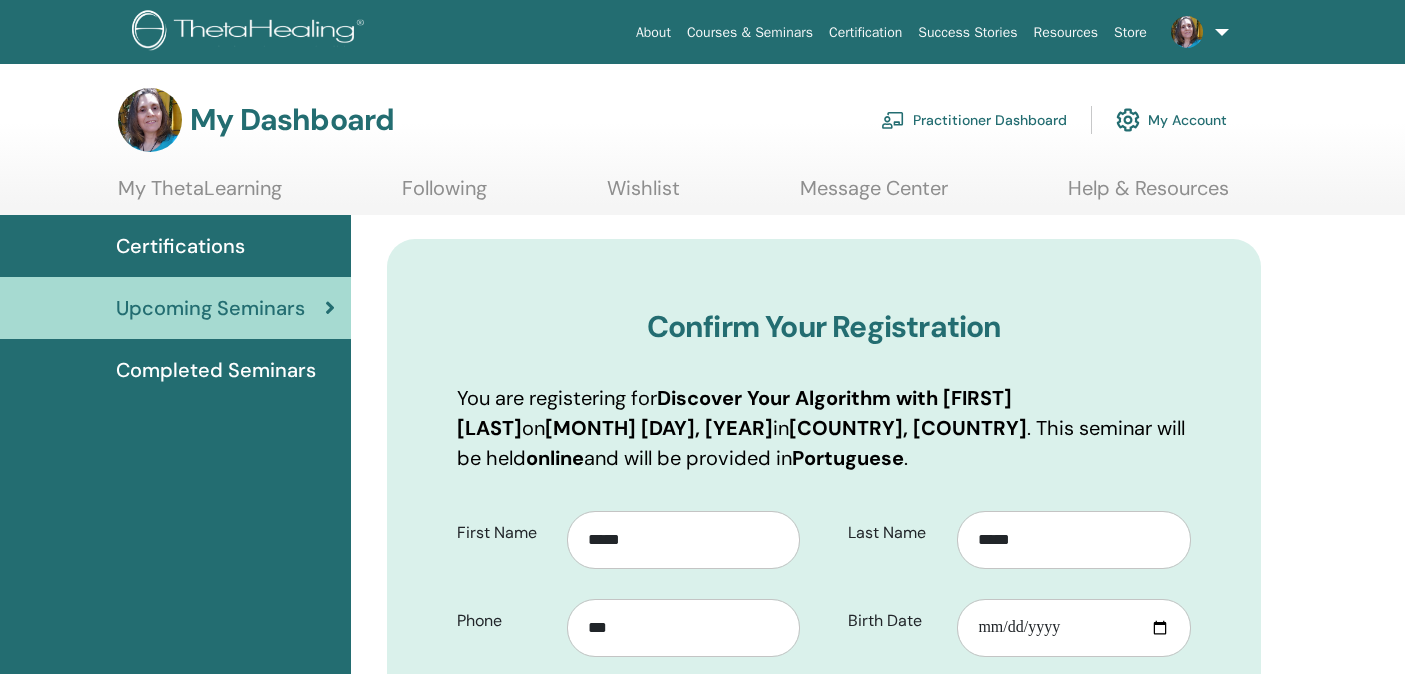 scroll, scrollTop: 0, scrollLeft: 0, axis: both 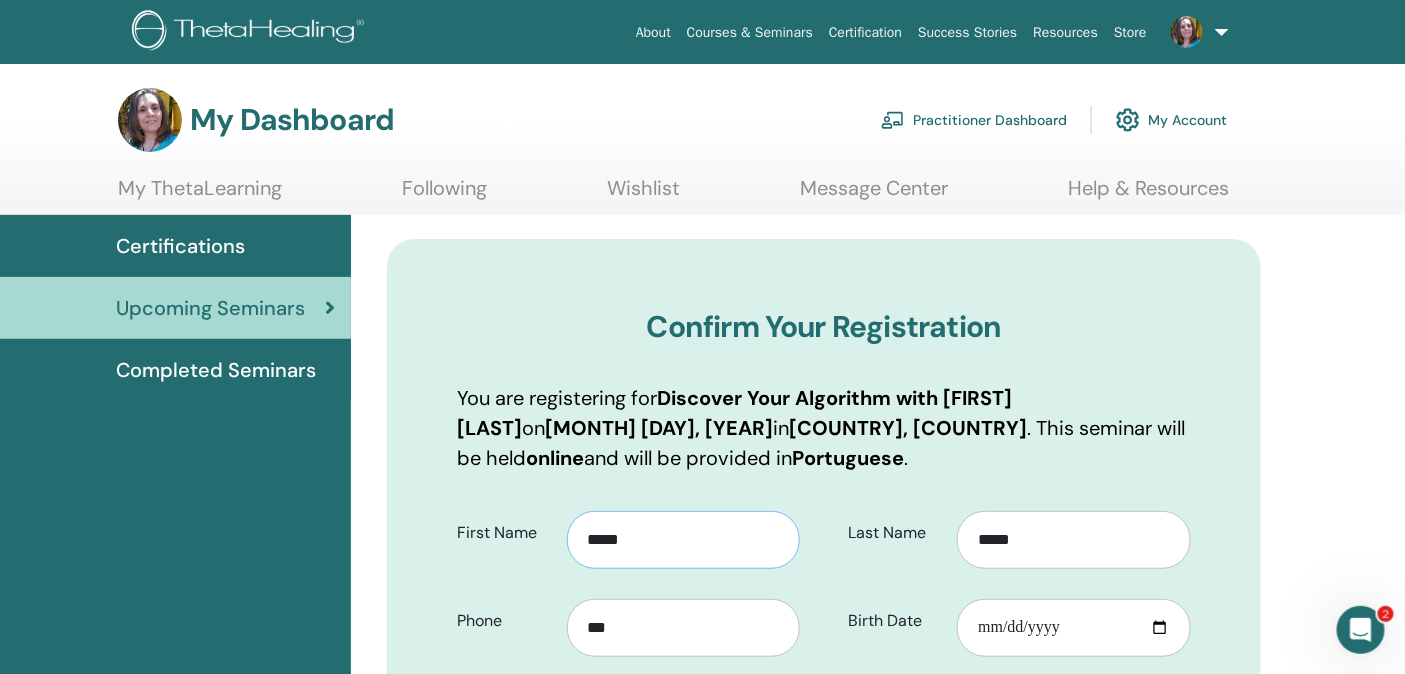 click on "*****" at bounding box center [684, 540] 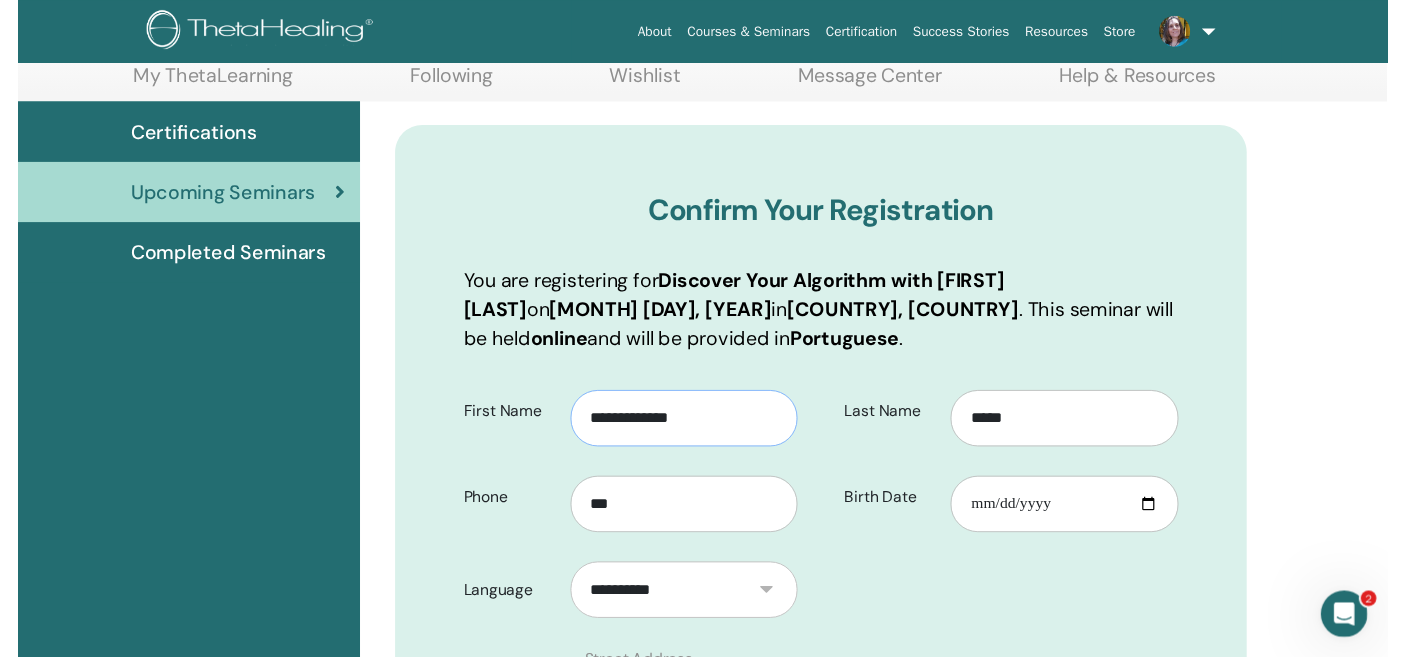 scroll, scrollTop: 270, scrollLeft: 0, axis: vertical 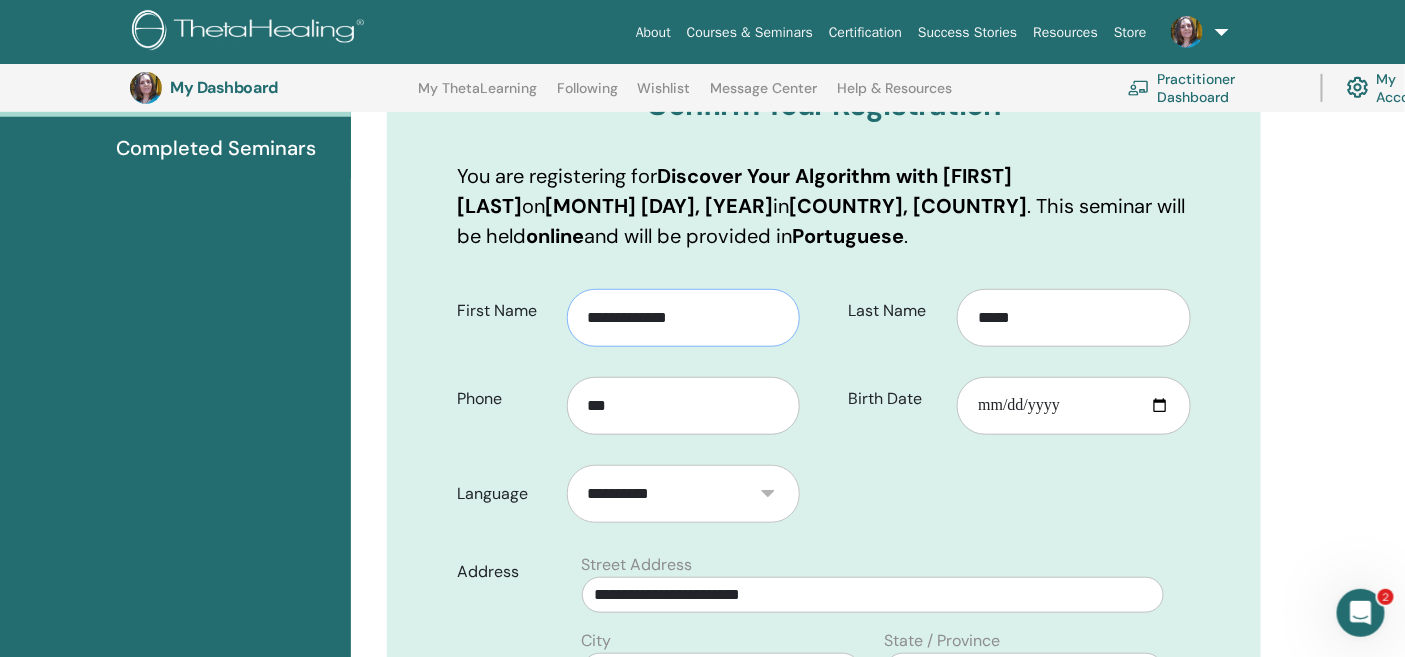 type on "**********" 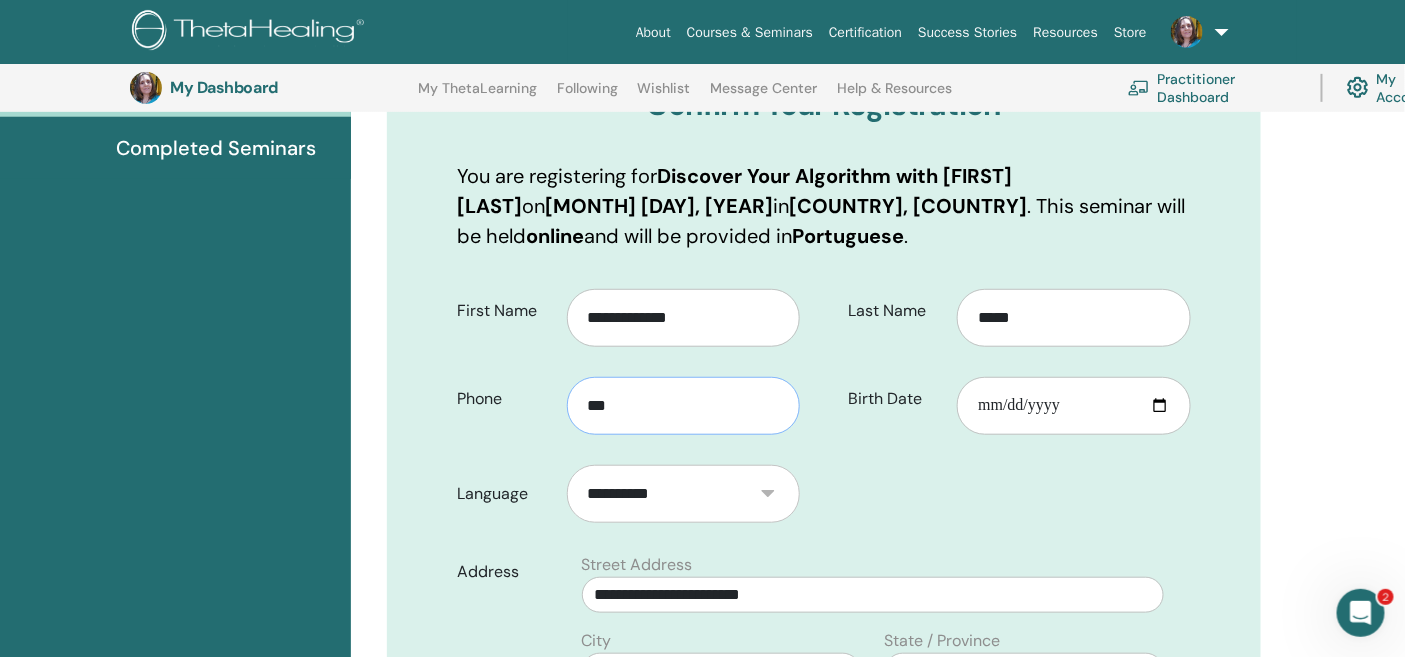 click on "***" at bounding box center [684, 406] 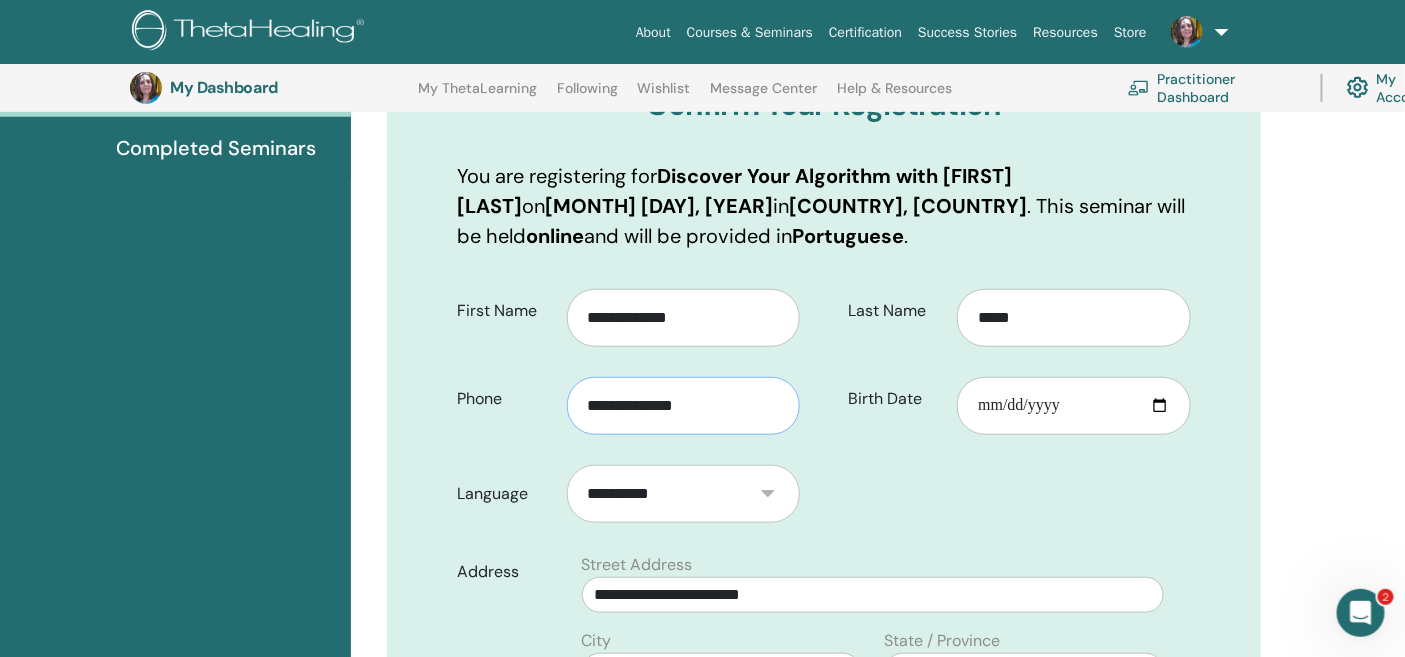 scroll, scrollTop: 492, scrollLeft: 0, axis: vertical 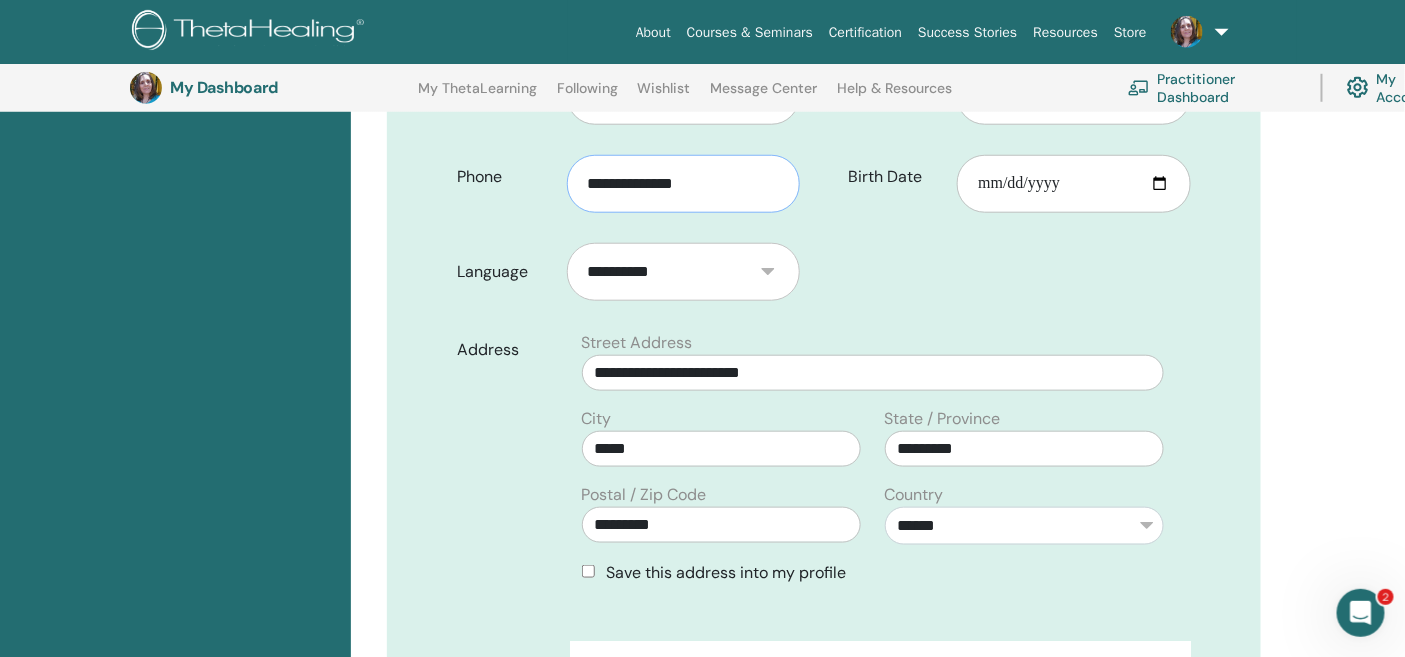 type on "**********" 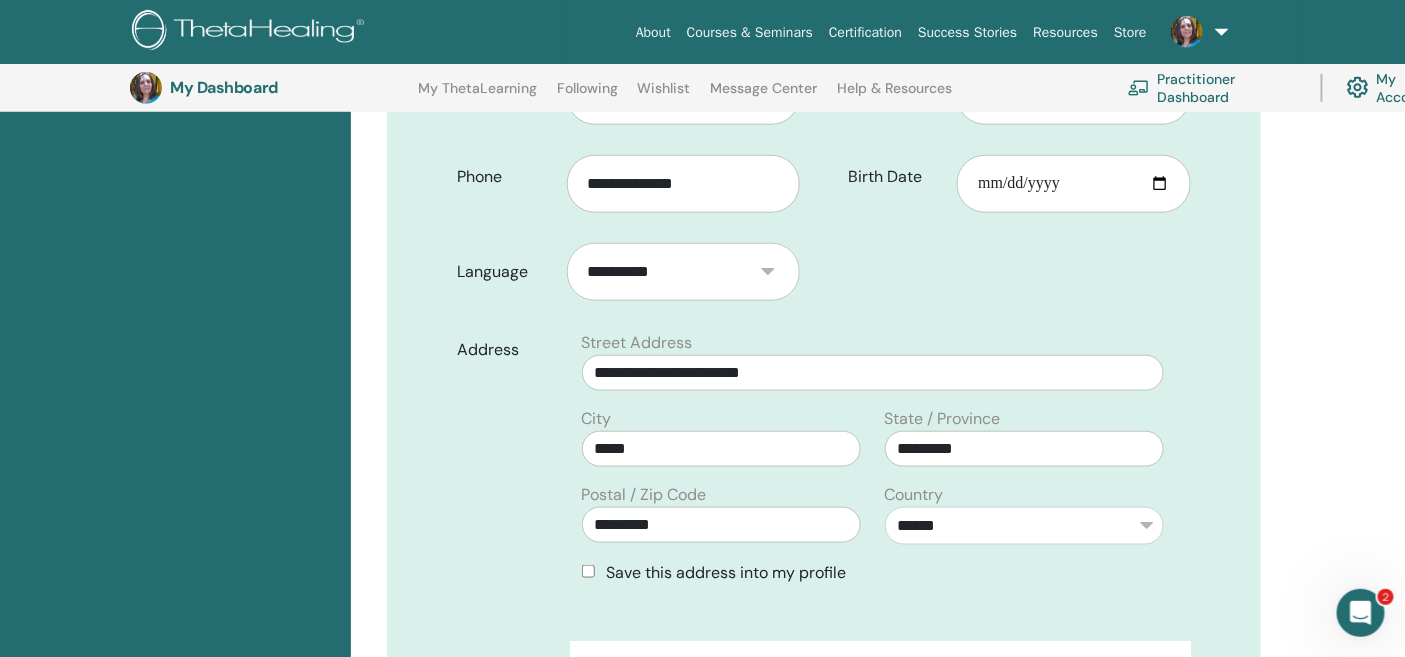 scroll, scrollTop: 825, scrollLeft: 0, axis: vertical 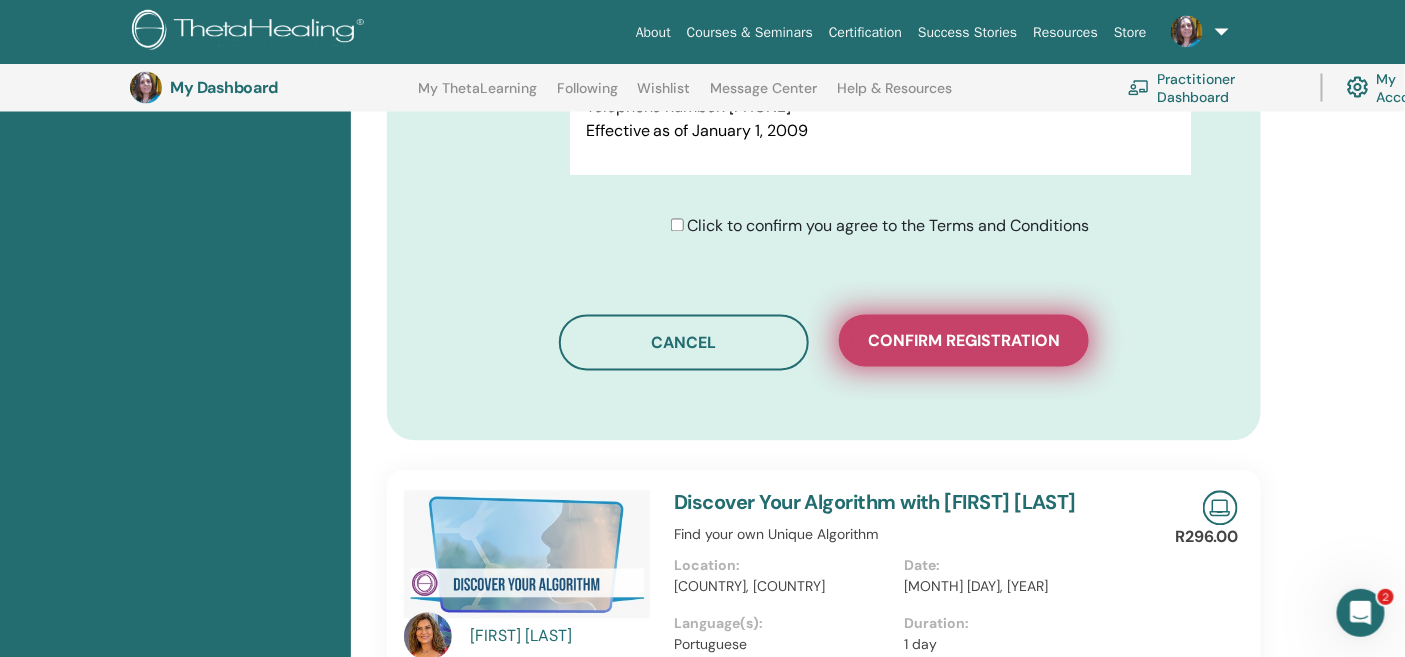 click on "Confirm registration" at bounding box center [964, 341] 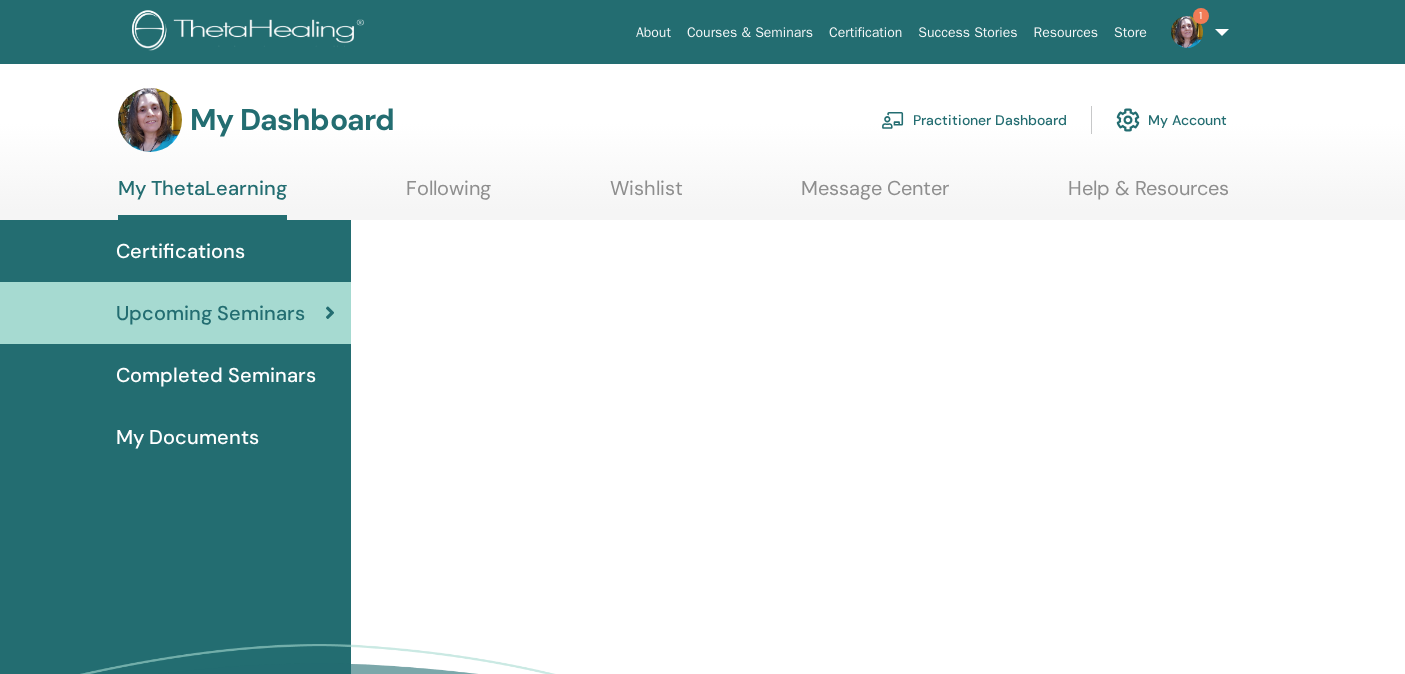 scroll, scrollTop: 0, scrollLeft: 0, axis: both 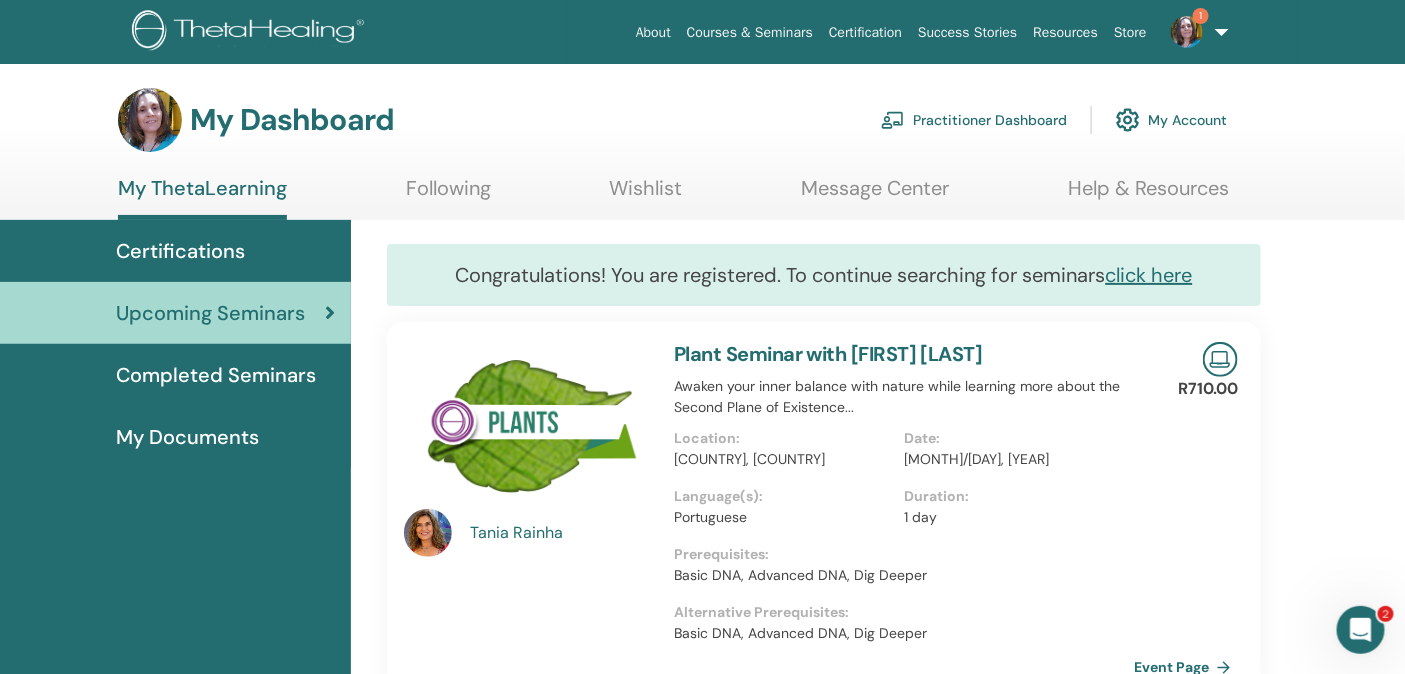 click on "Tania   Rainha" at bounding box center (562, 533) 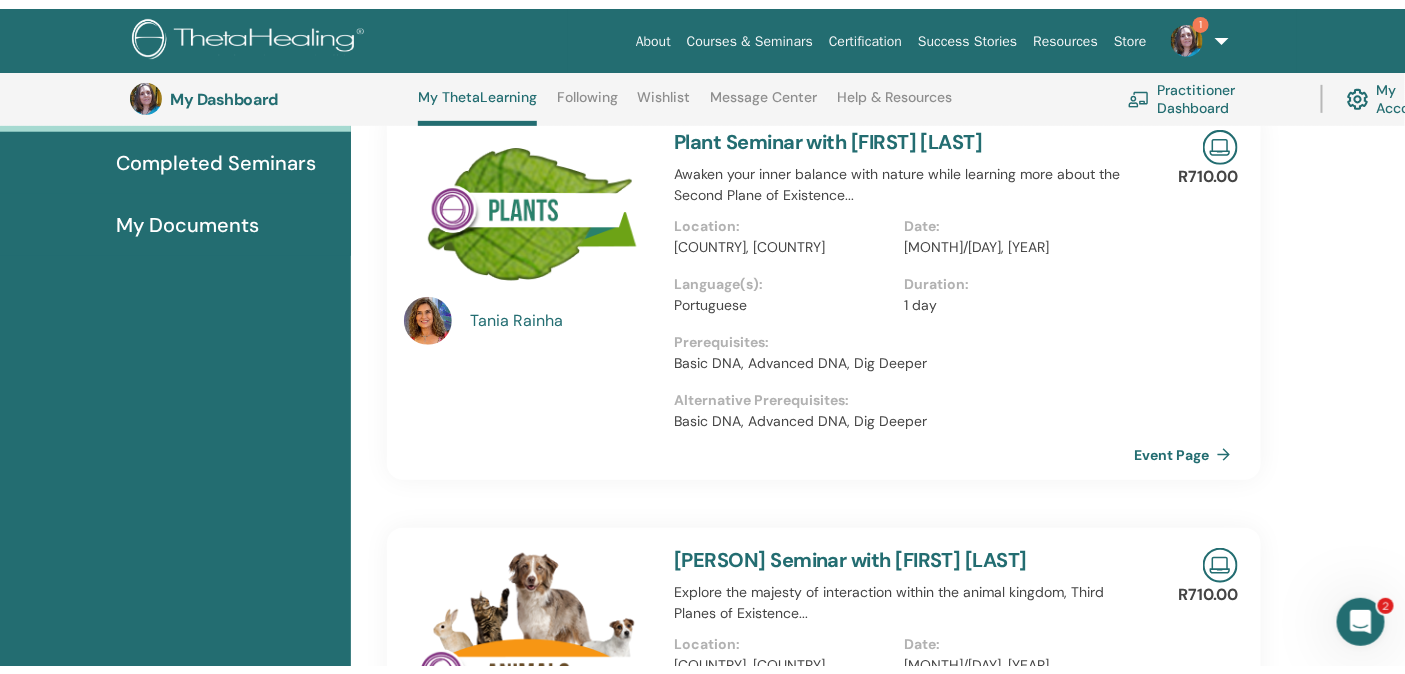 scroll, scrollTop: 0, scrollLeft: 0, axis: both 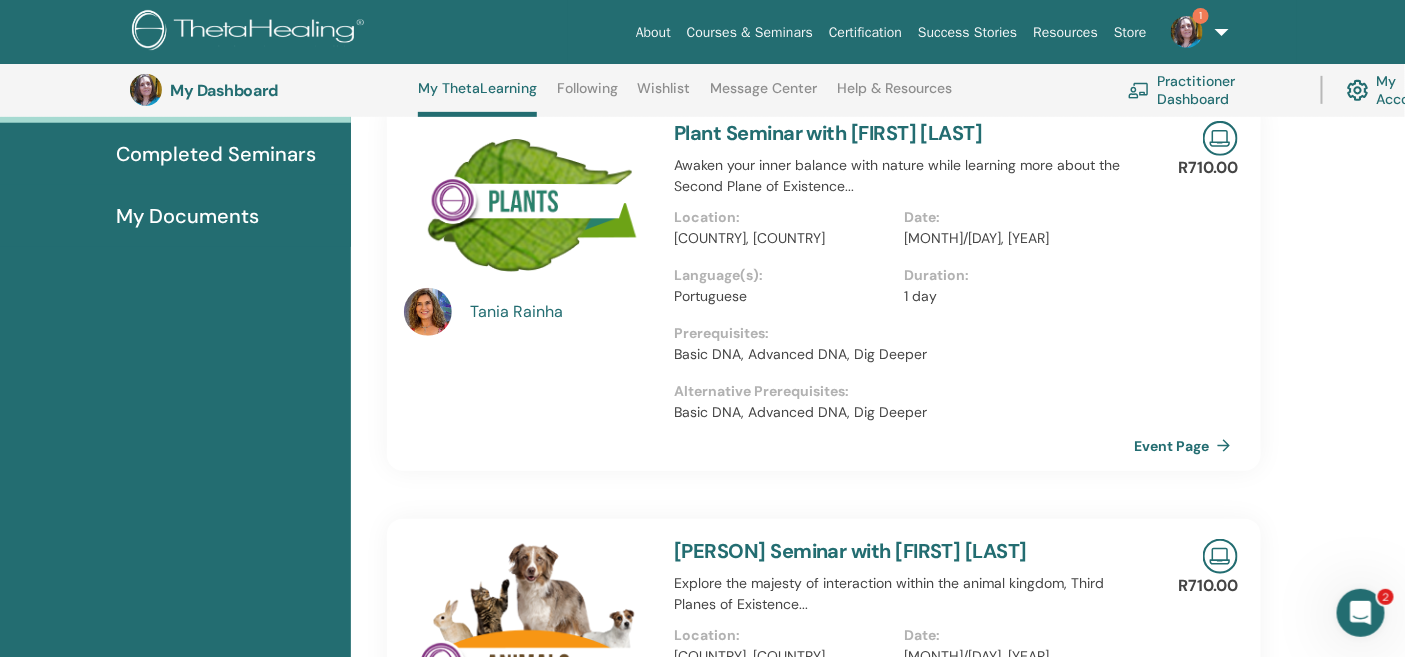 click on "1" at bounding box center [1201, 16] 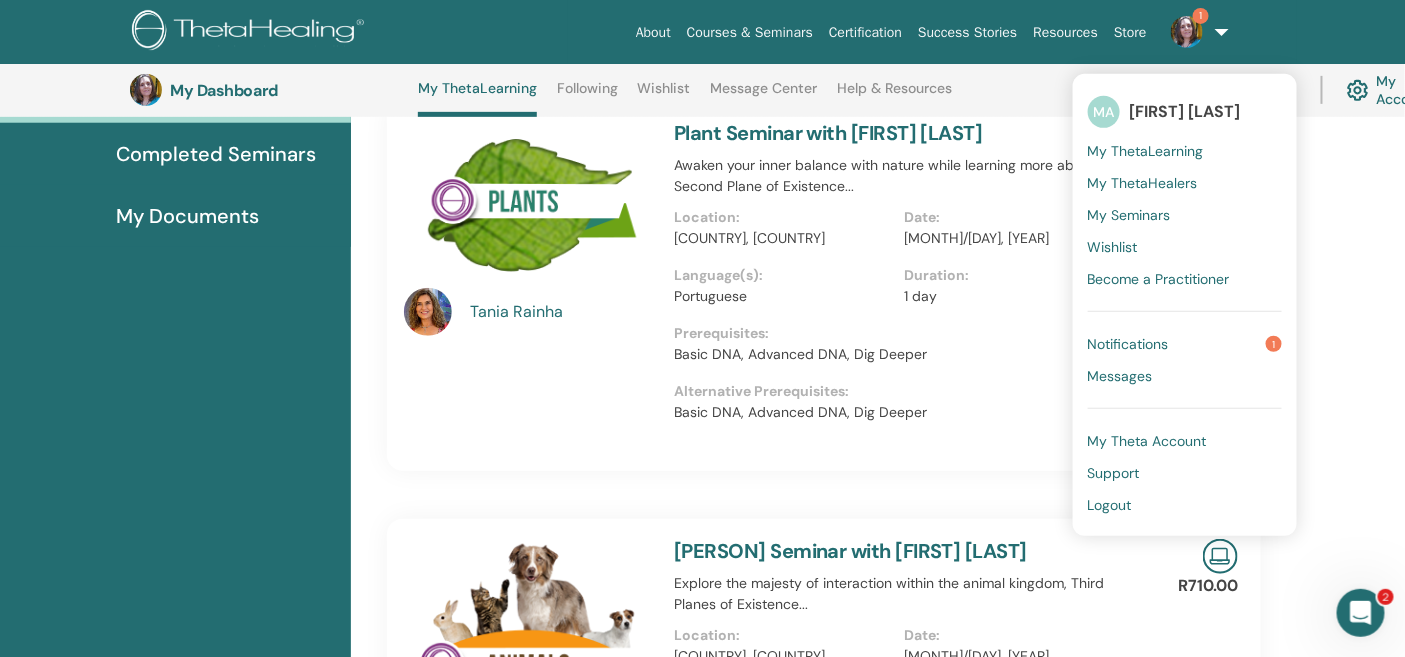 click on "Notifications 1" at bounding box center [1185, 344] 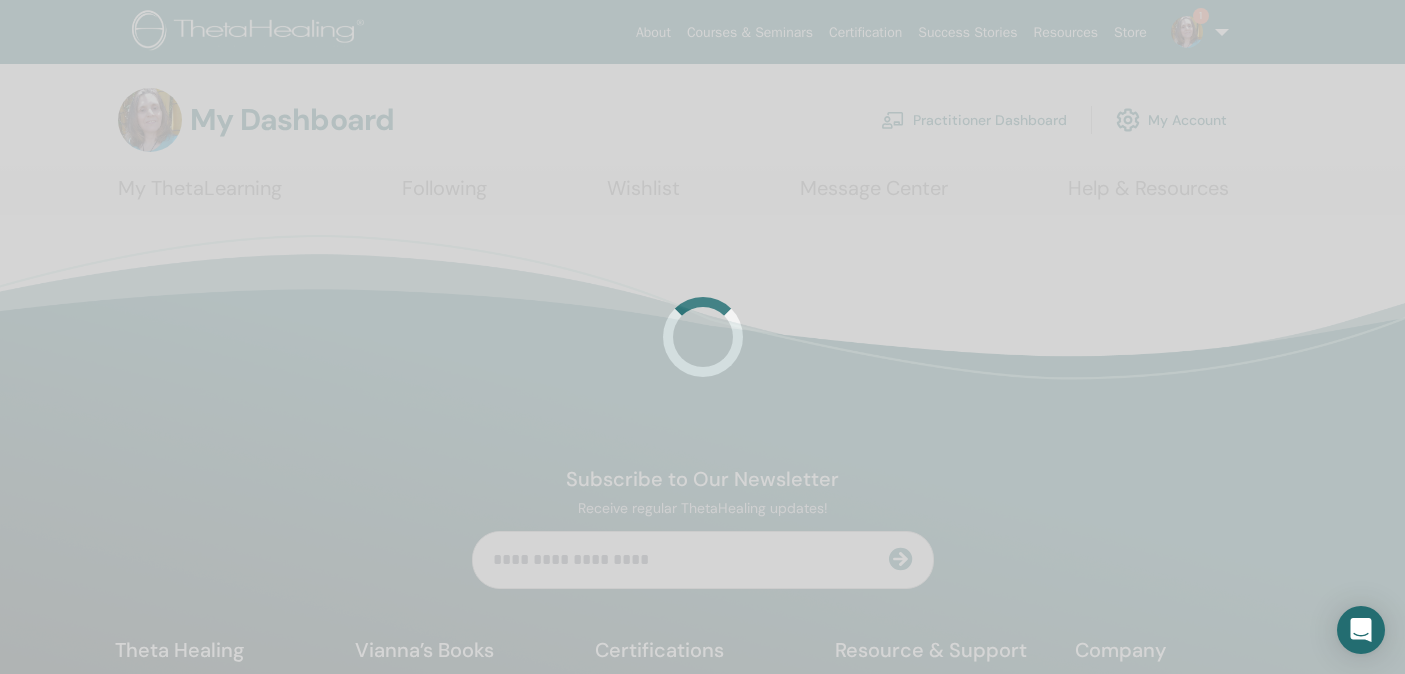 scroll, scrollTop: 0, scrollLeft: 0, axis: both 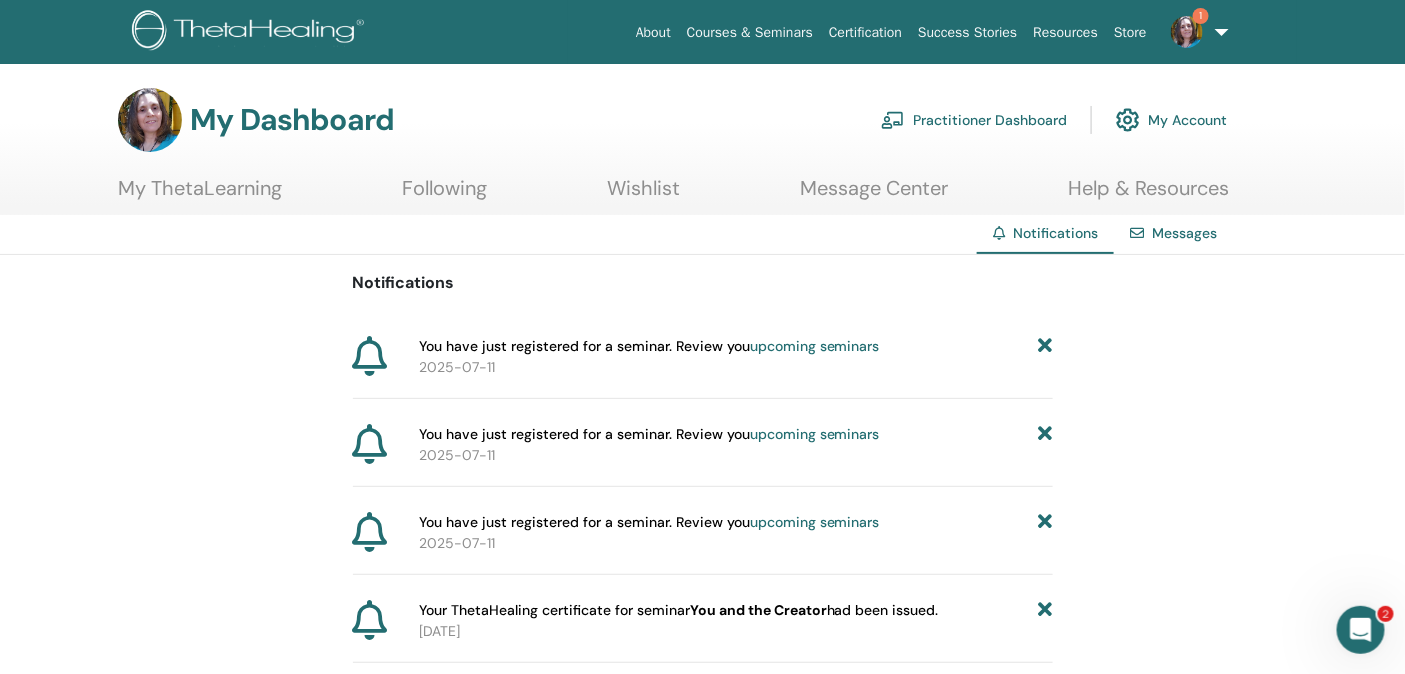 click on "1" at bounding box center [1196, 32] 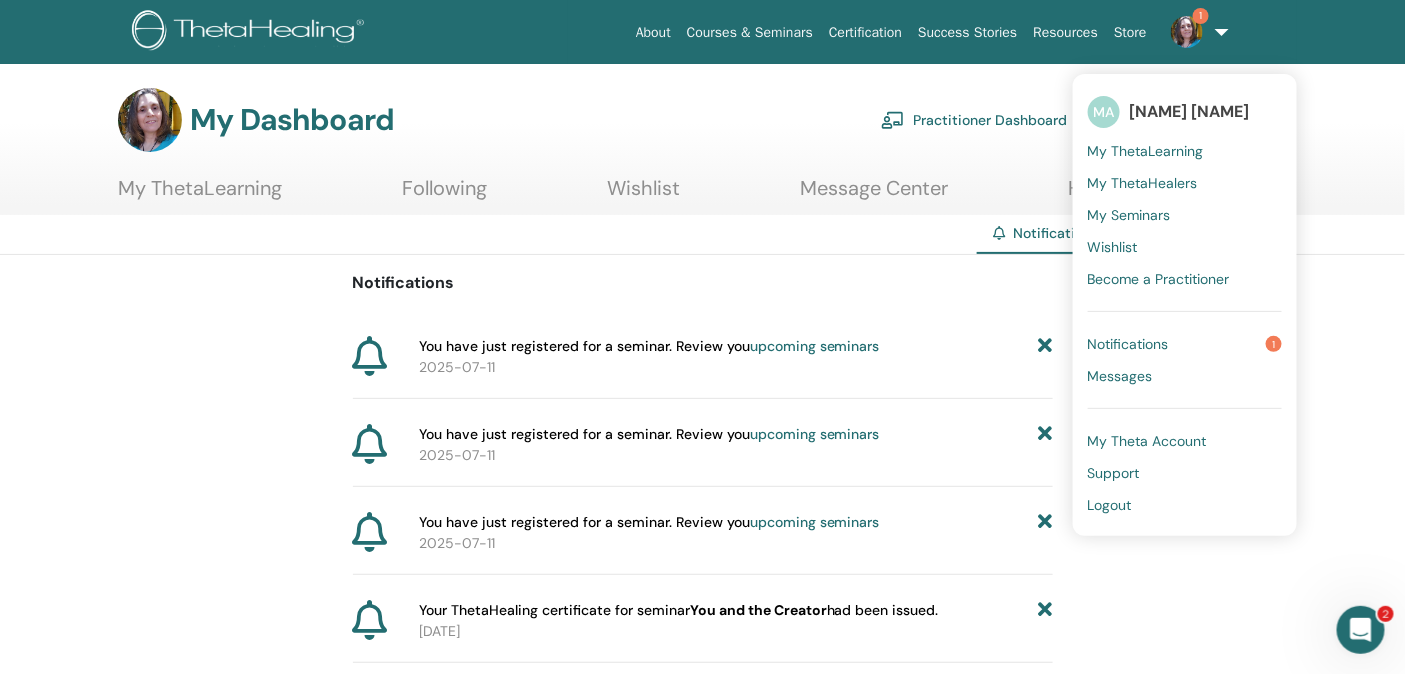 click on "My ThetaLearning" at bounding box center (1146, 151) 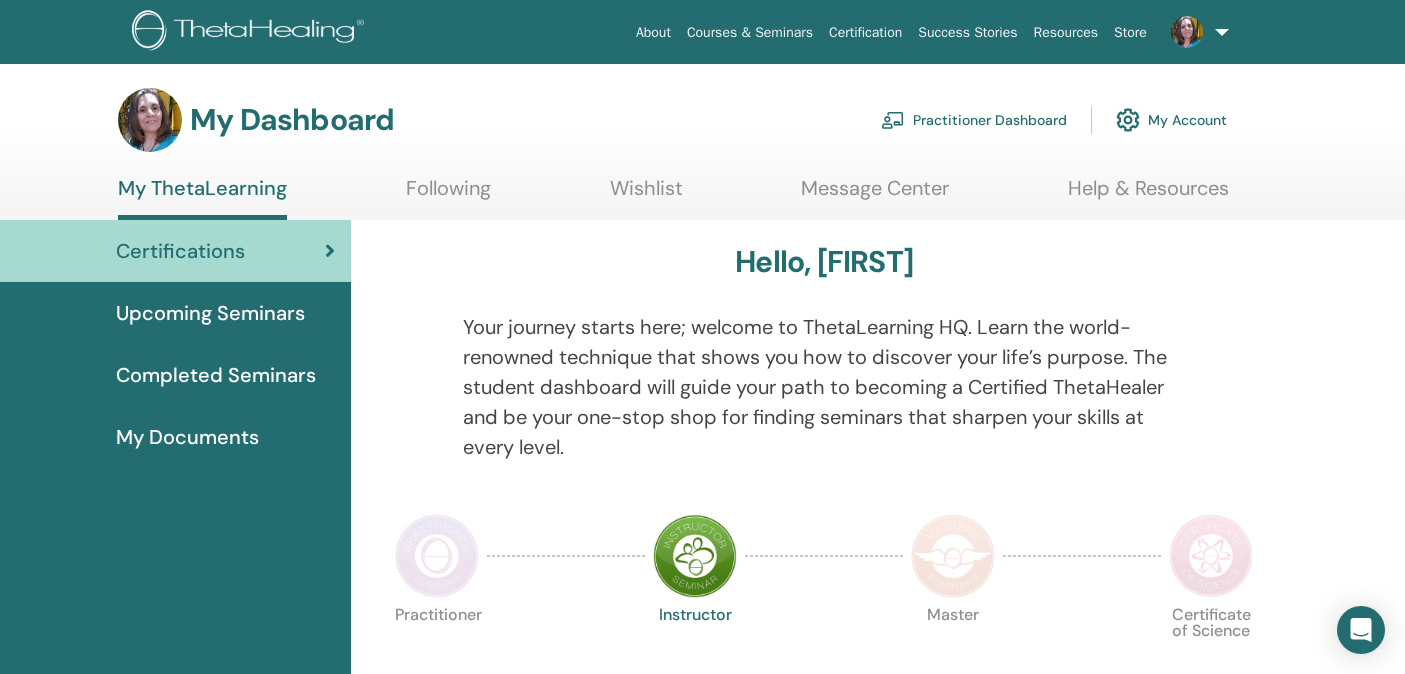 scroll, scrollTop: 0, scrollLeft: 0, axis: both 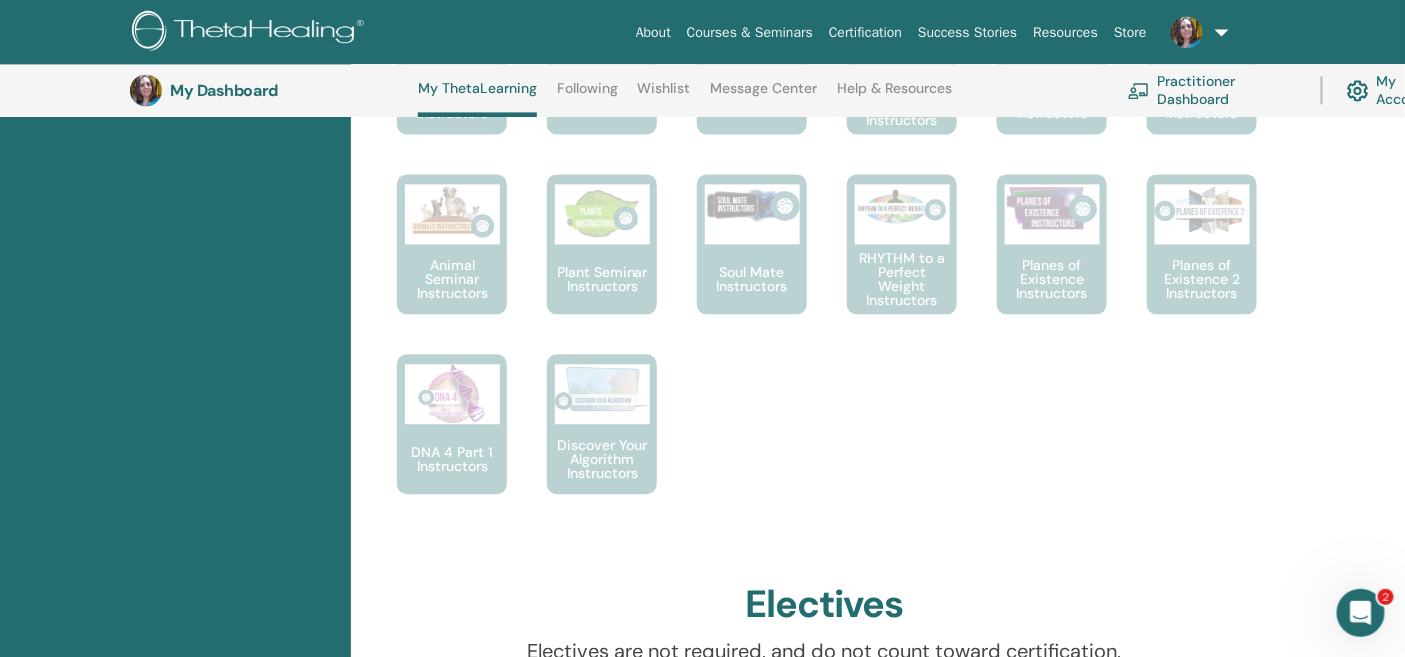 click on "2" at bounding box center (1386, 597) 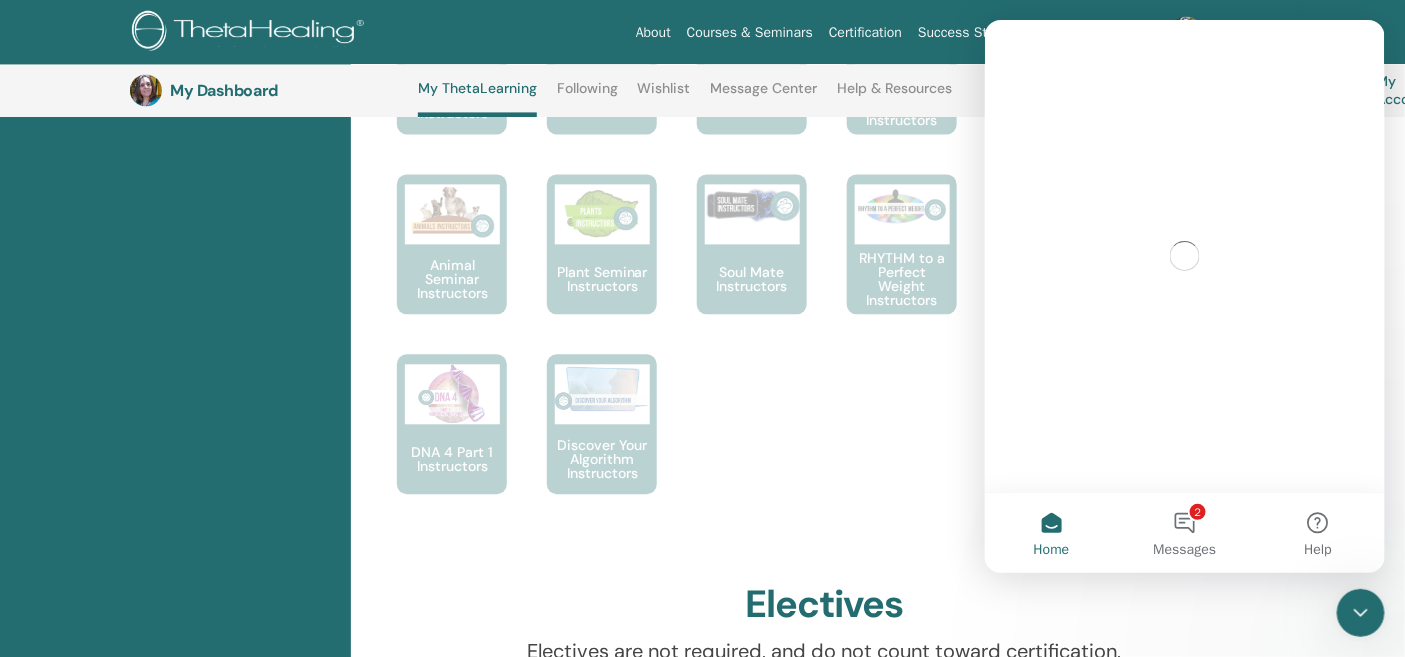 scroll, scrollTop: 0, scrollLeft: 0, axis: both 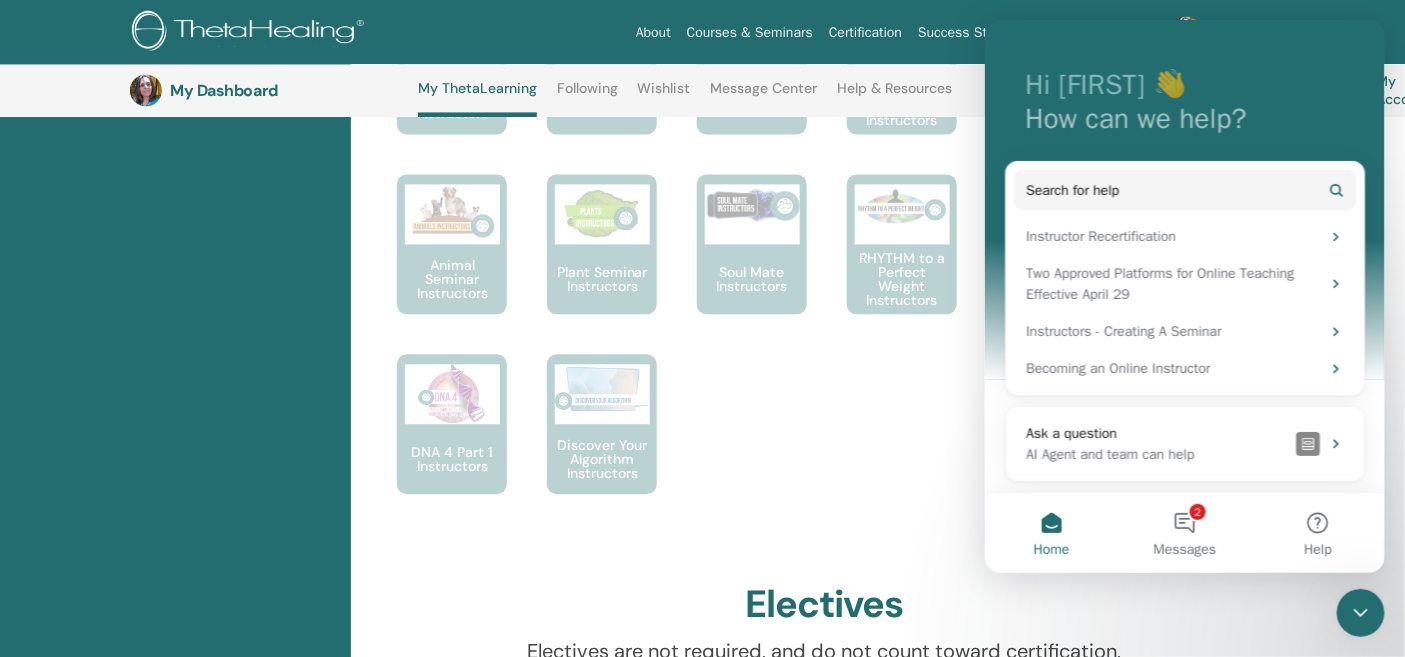 click on "This is where your ThetaHealing journey begins. This is the first seminar to take to become a Certified Practitioner...
Basic DNA
is the seminar to take after completing Basic DNA. Go more in depth into the technique, learn how to harness the tools you have learned and become more confident with your abilities." at bounding box center [809, 84] 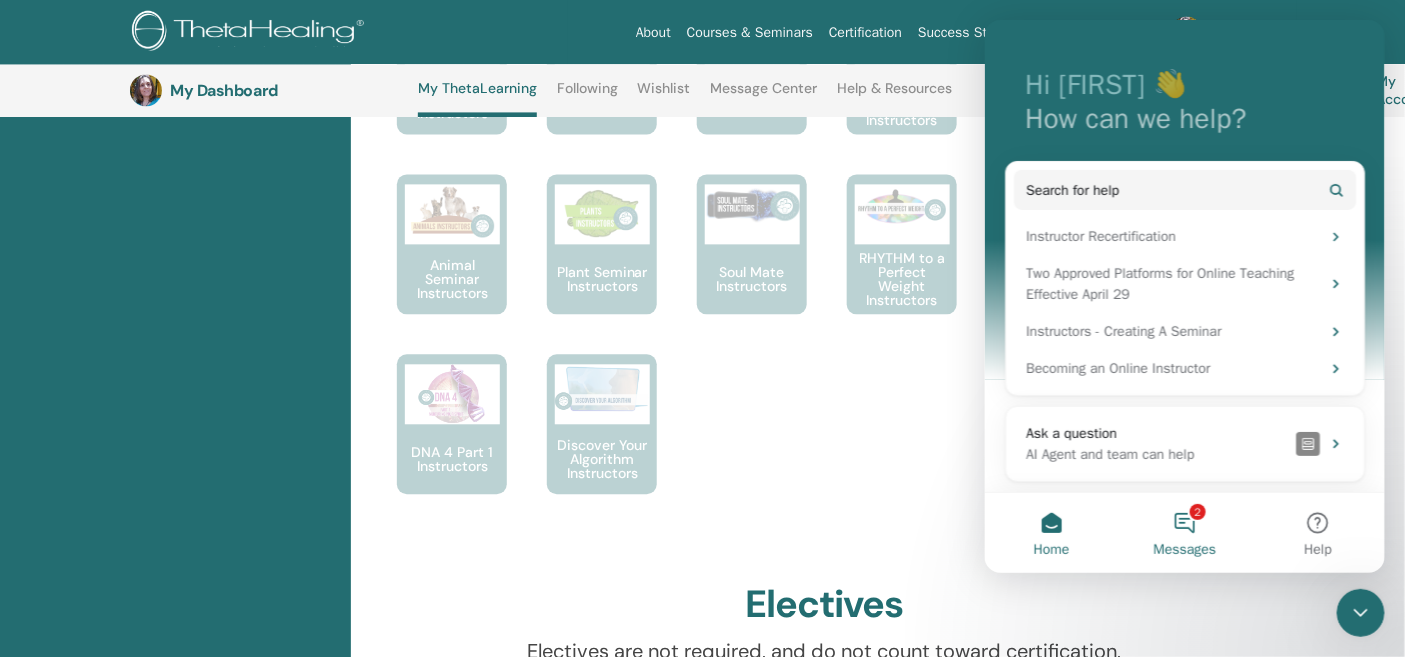 click on "2 Messages" at bounding box center (1183, 532) 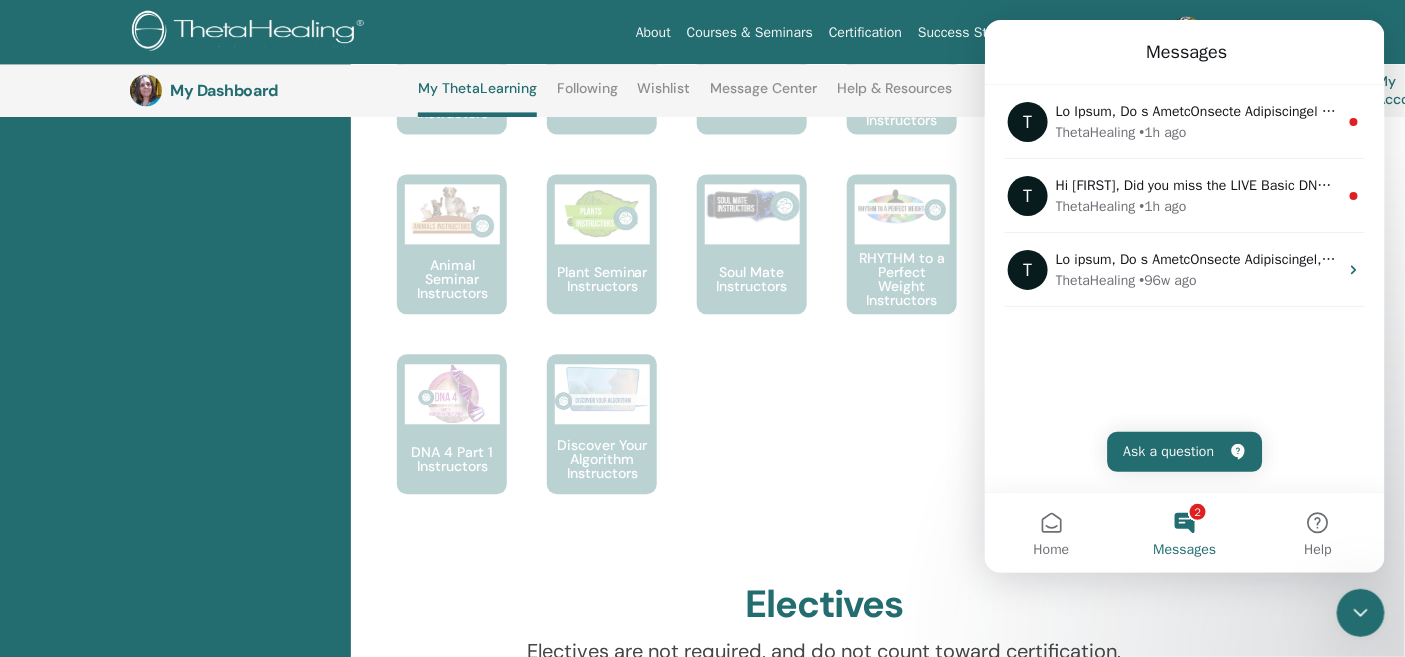 click on "This is where your ThetaHealing journey begins. This is the first seminar to take to become a Certified Practitioner...
Basic DNA
is the seminar to take after completing Basic DNA. Go more in depth into the technique, learn how to harness the tools you have learned and become more confident with your abilities." at bounding box center (809, 84) 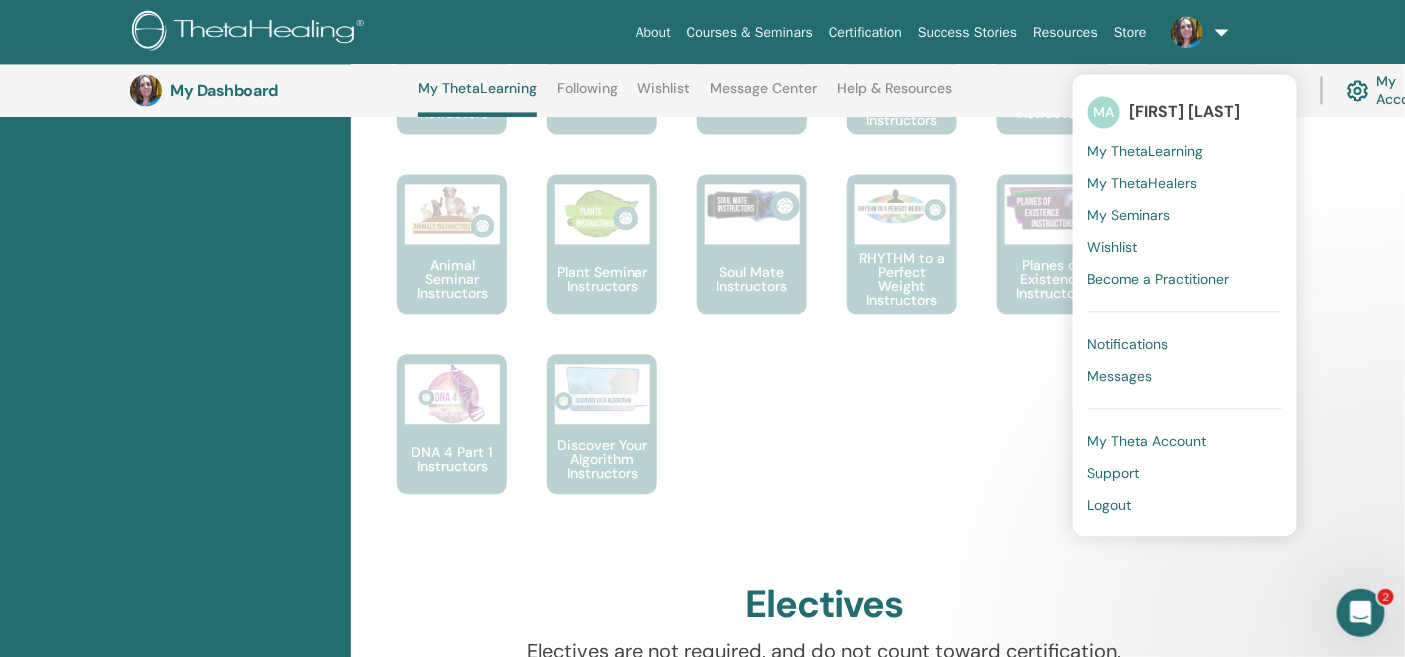 scroll, scrollTop: 0, scrollLeft: 0, axis: both 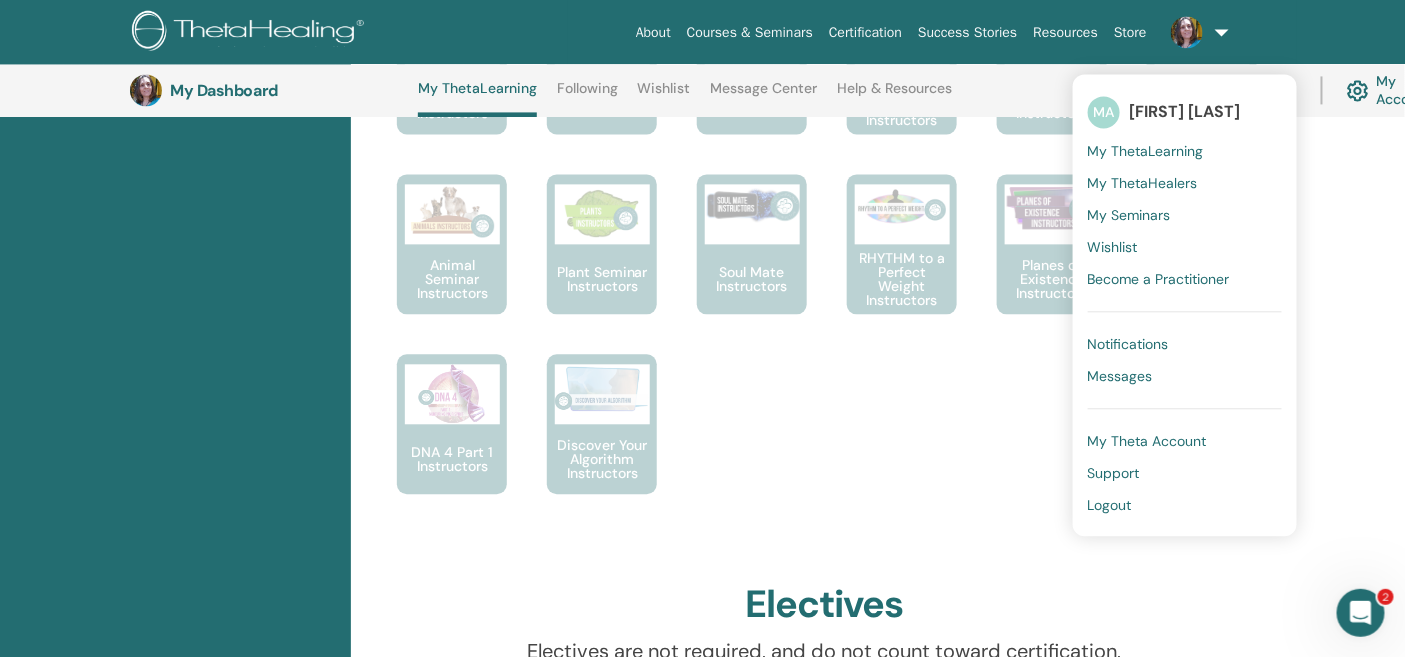 click on "Logout" at bounding box center (1110, 505) 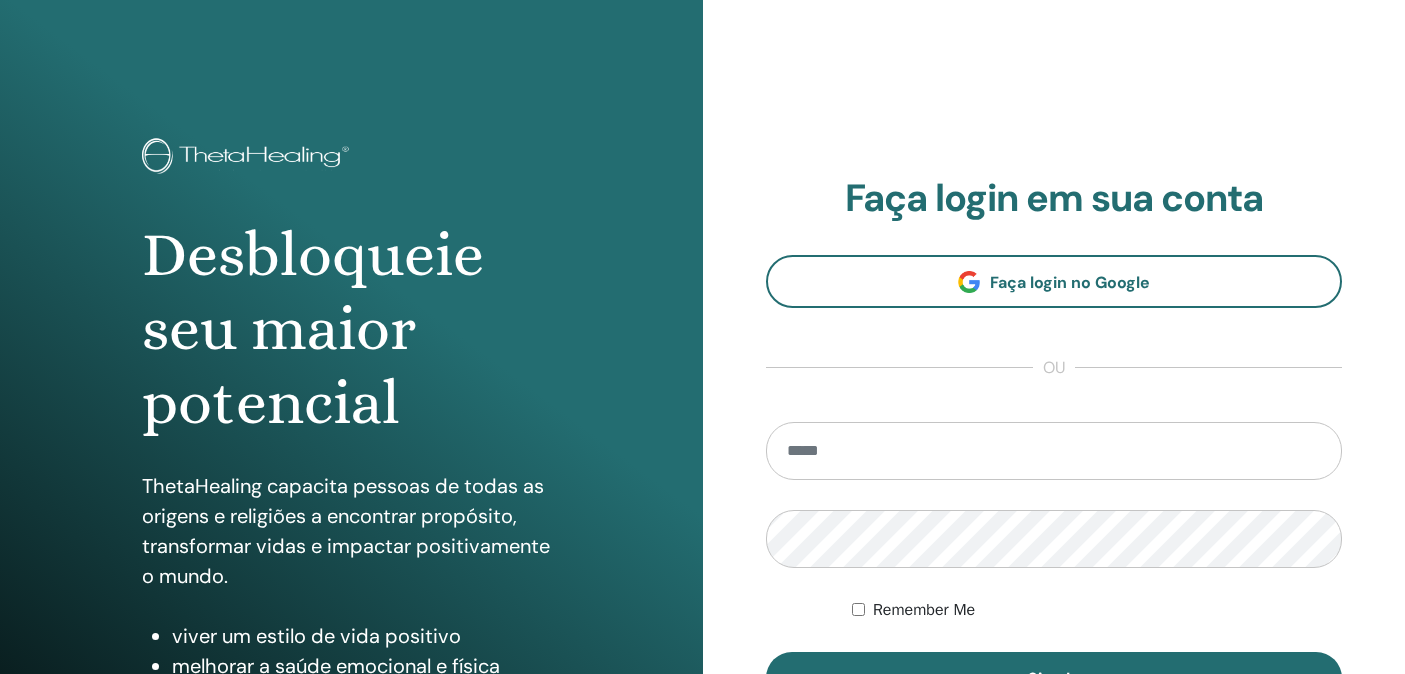 scroll, scrollTop: 0, scrollLeft: 0, axis: both 